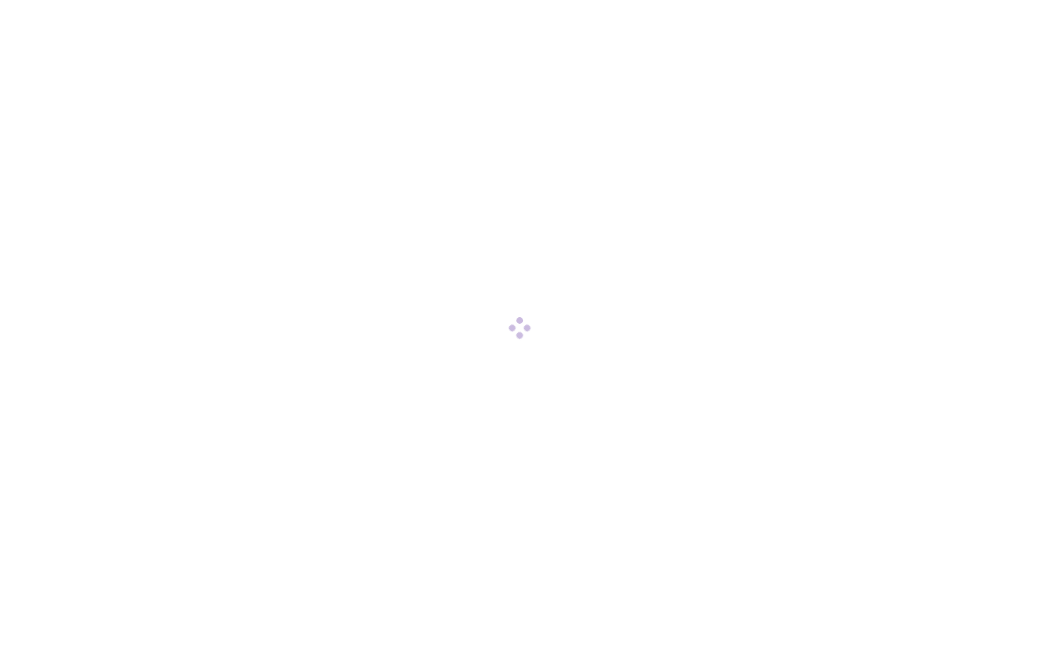 scroll, scrollTop: 0, scrollLeft: 0, axis: both 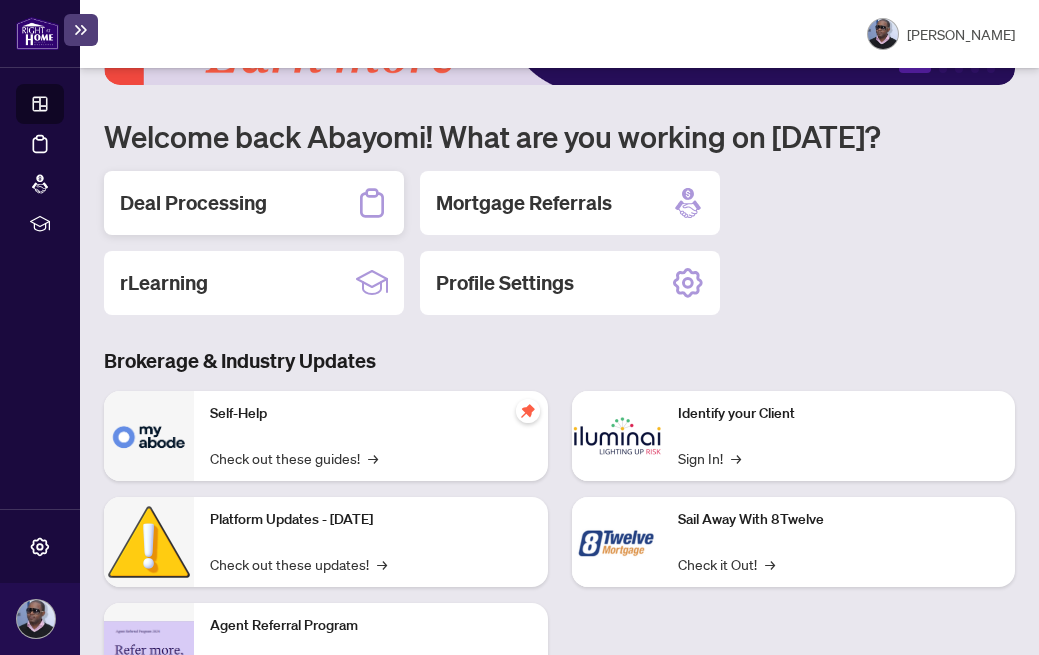 click on "Deal Processing" at bounding box center [193, 203] 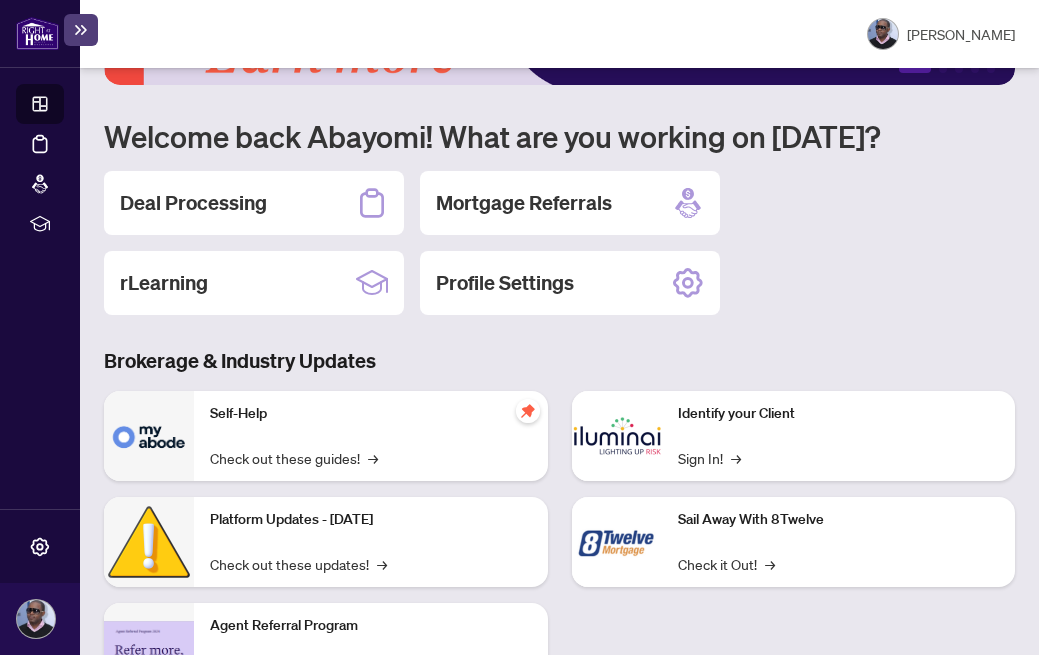 scroll, scrollTop: 0, scrollLeft: 0, axis: both 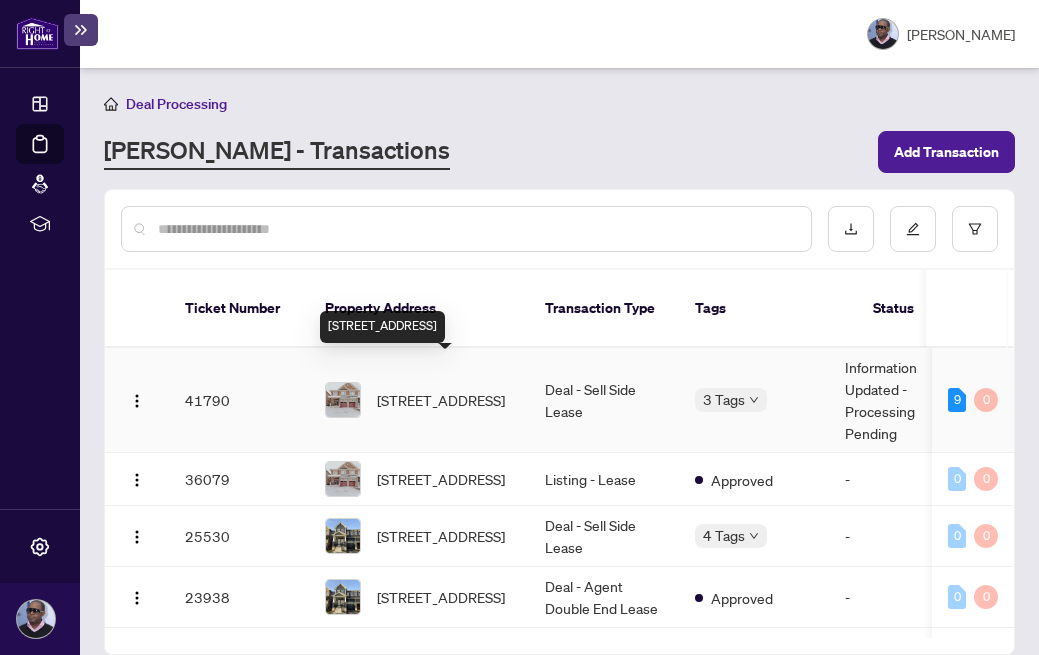 click on "[STREET_ADDRESS]" at bounding box center [441, 400] 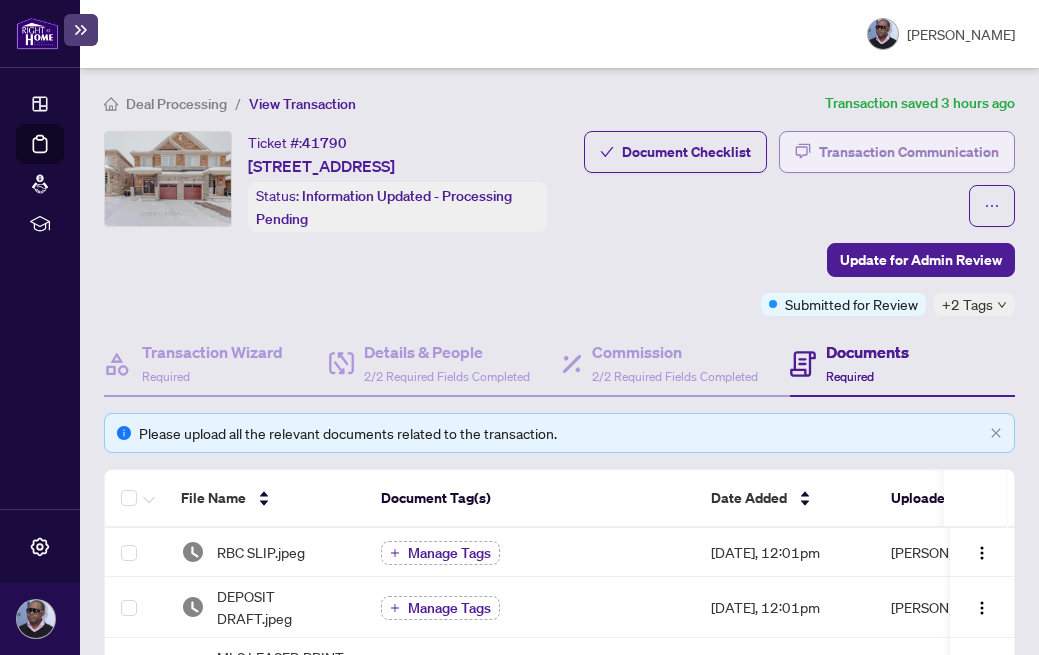 click on "Transaction Communication" at bounding box center (909, 152) 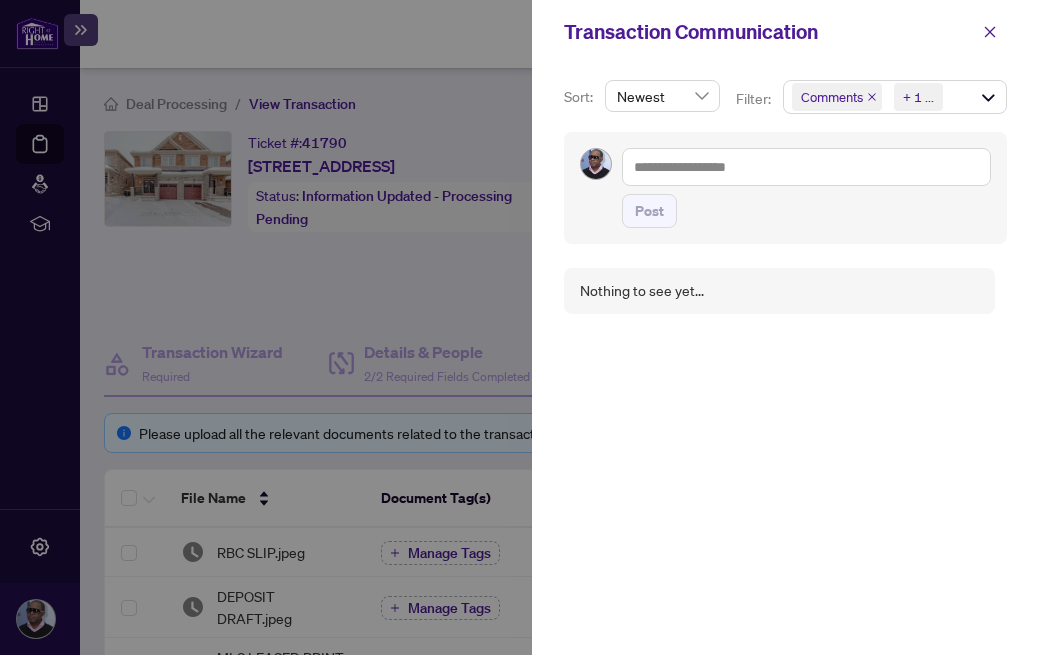 click at bounding box center (519, 327) 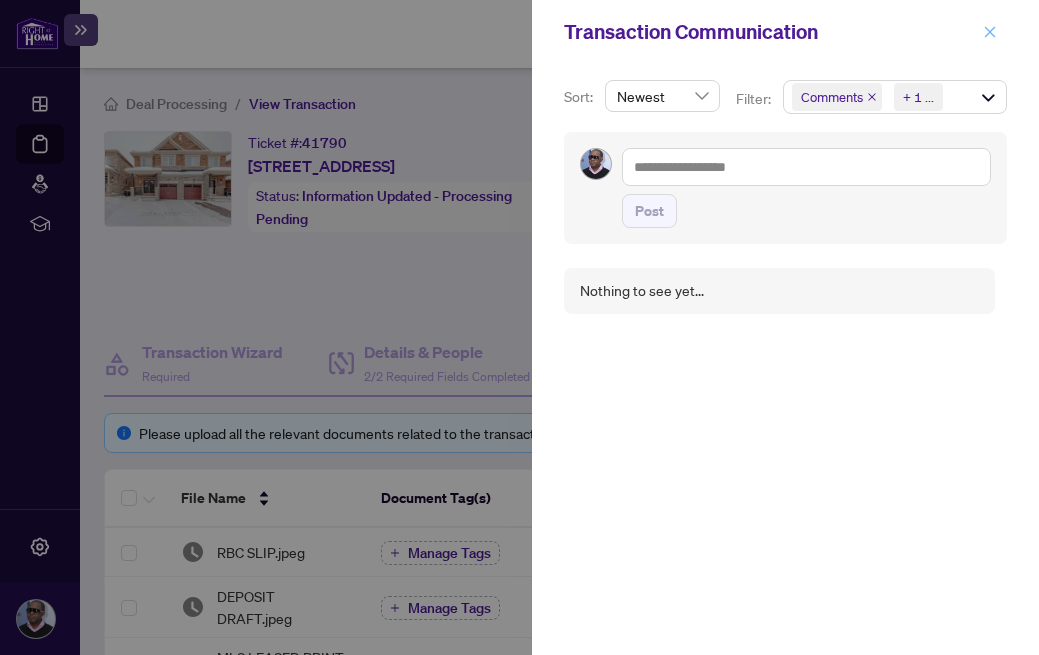 click 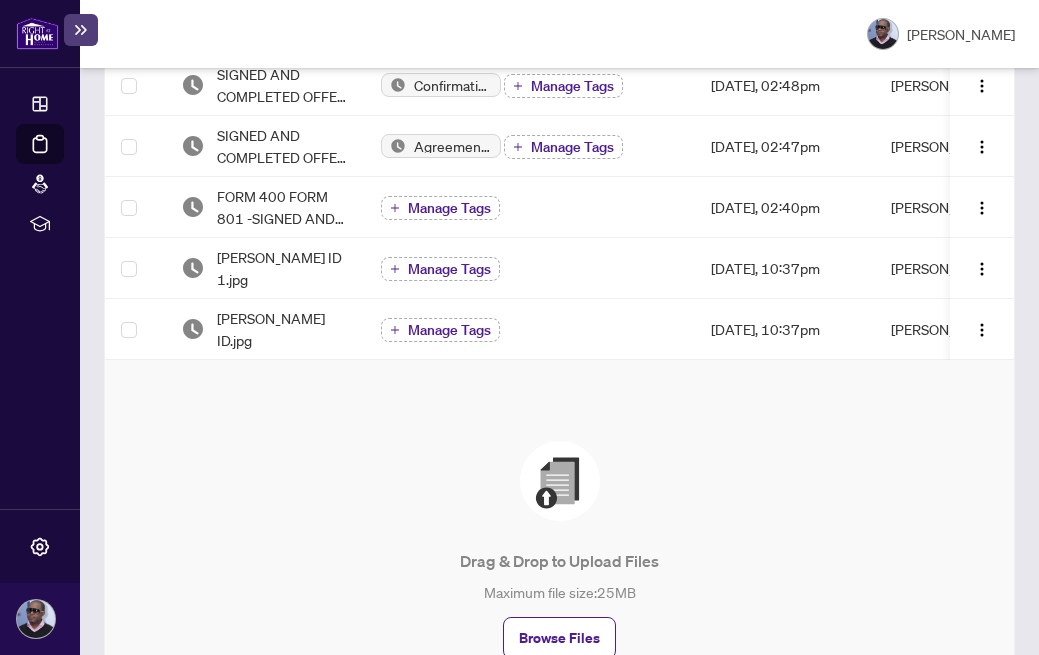 scroll, scrollTop: 708, scrollLeft: 0, axis: vertical 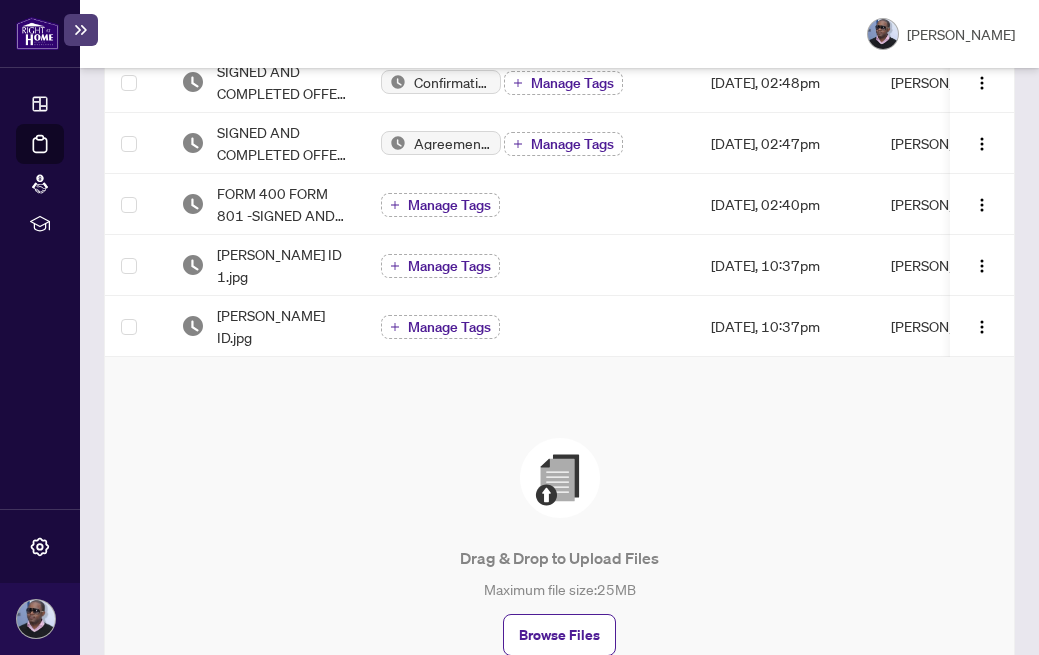 click at bounding box center (560, 478) 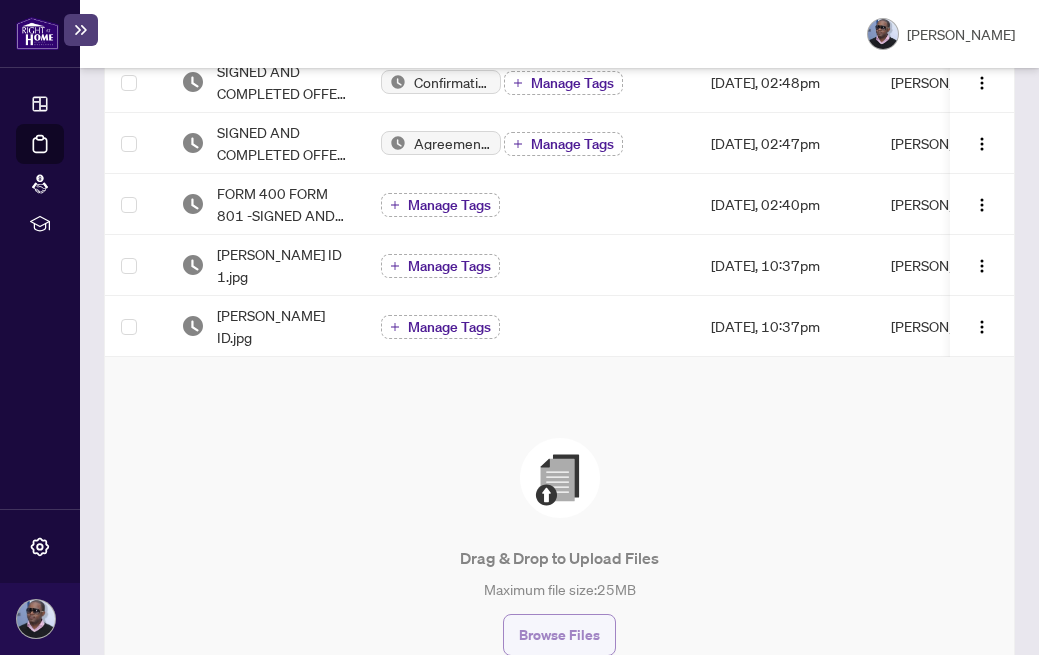 click on "Browse Files" at bounding box center (559, 635) 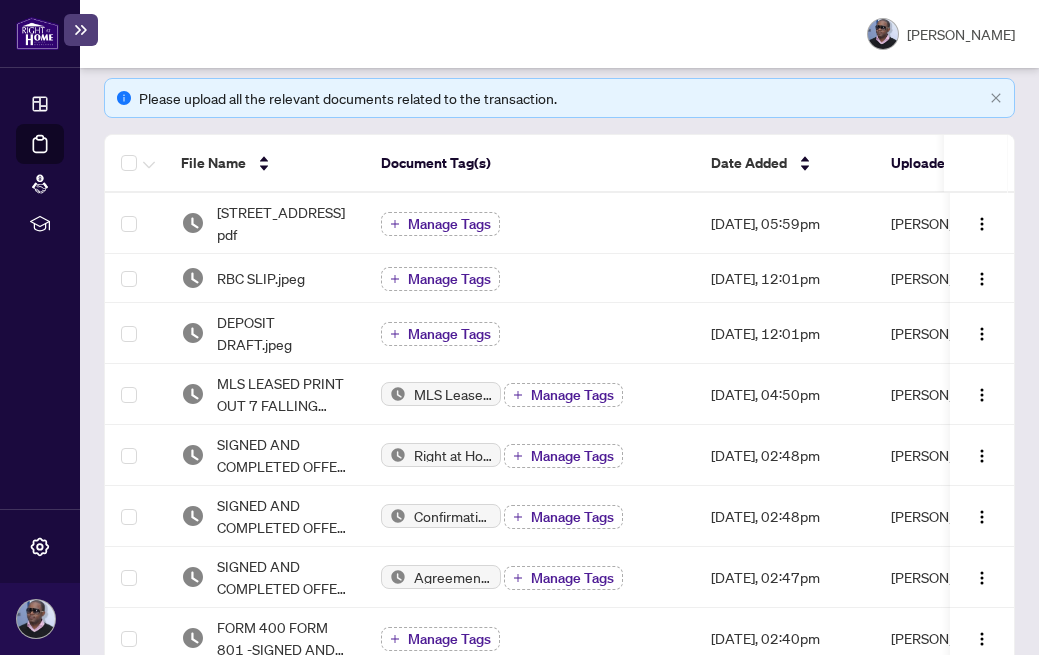 scroll, scrollTop: 337, scrollLeft: 0, axis: vertical 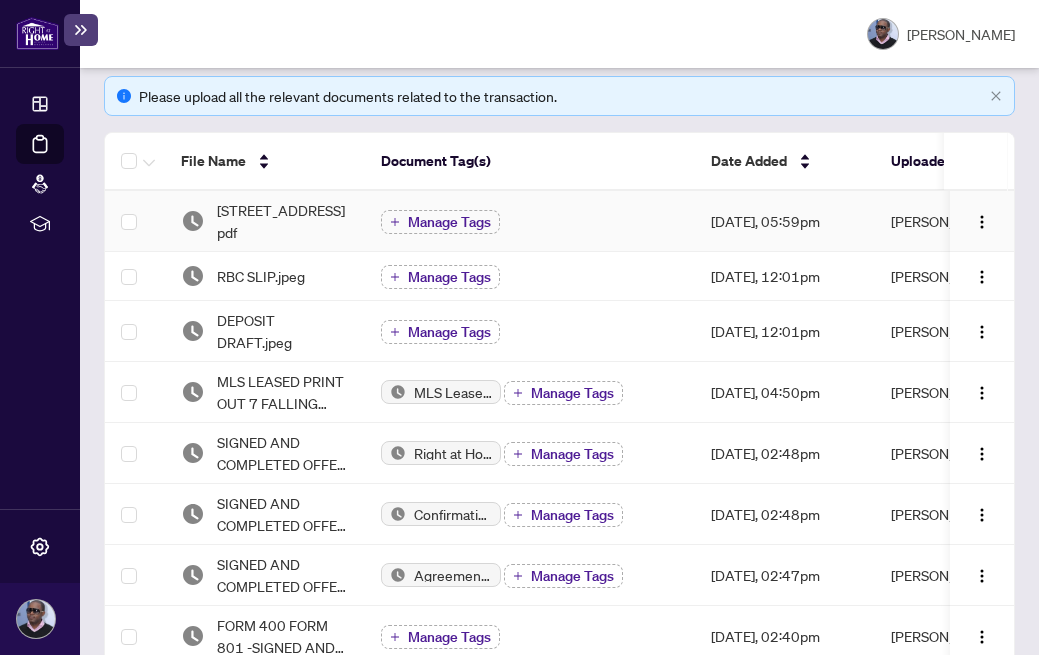click on "[STREET_ADDRESS]pdf" at bounding box center (283, 221) 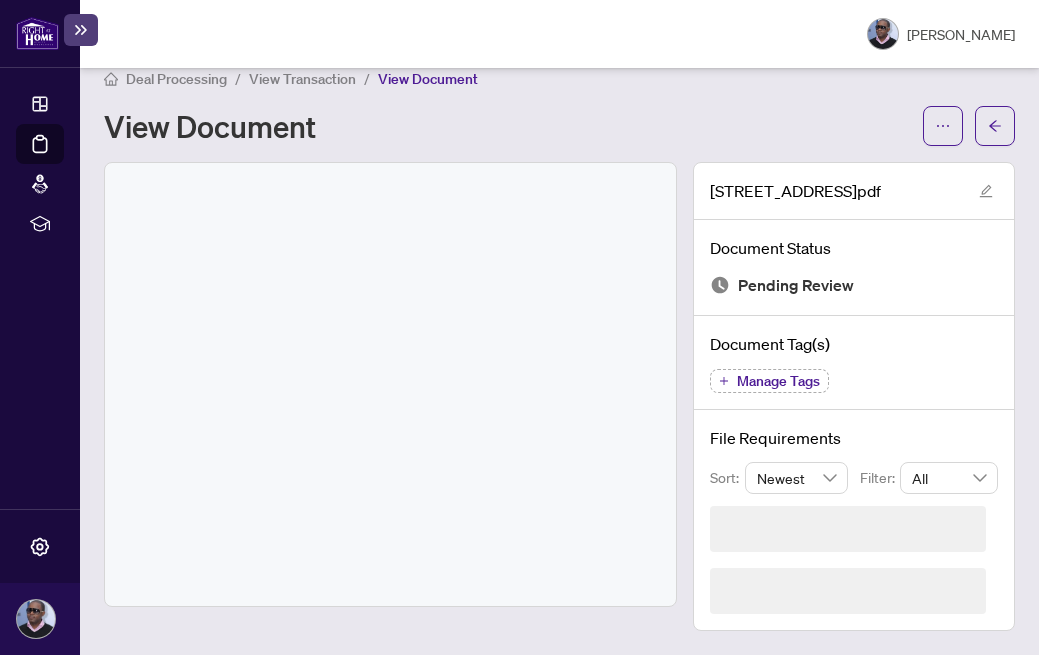 scroll, scrollTop: 0, scrollLeft: 0, axis: both 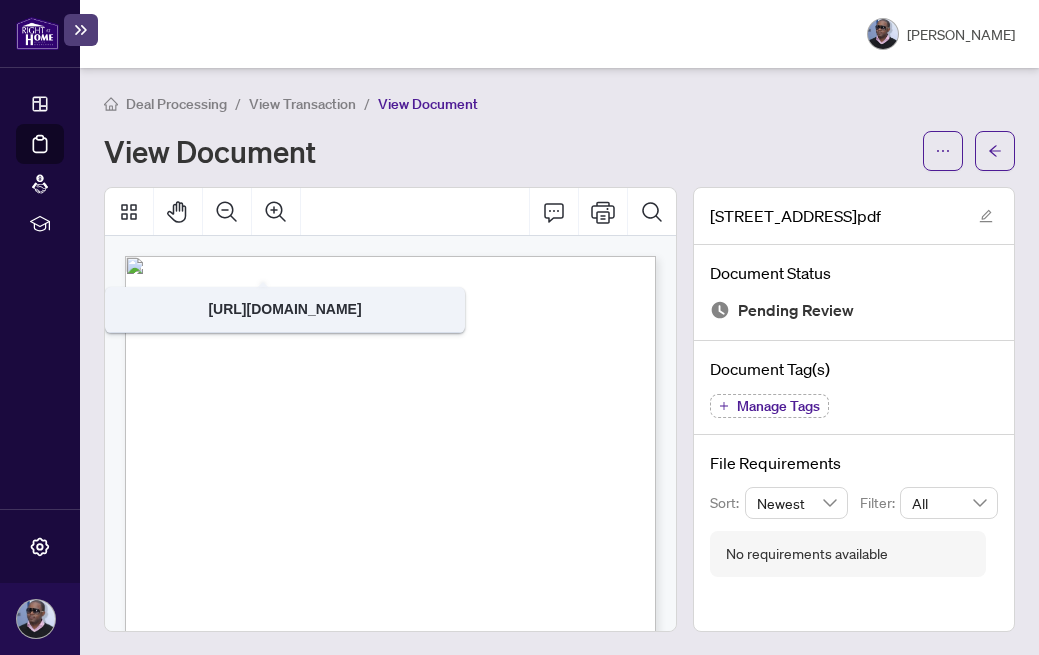 click on "Amendment to Listing Agreement" at bounding box center [391, 283] 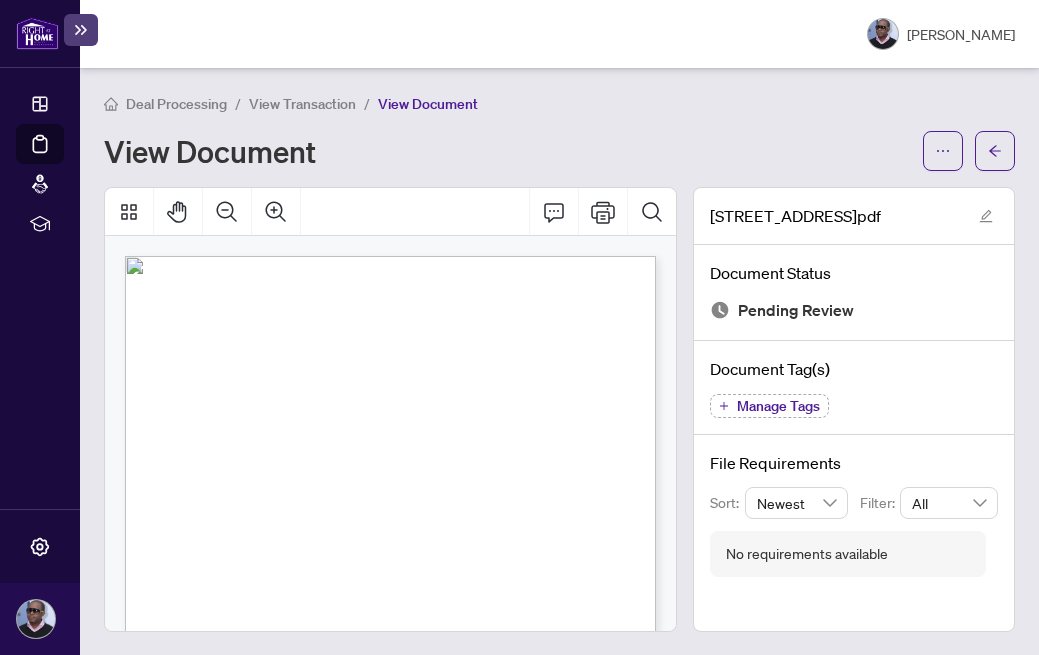 click at bounding box center (580, 539) 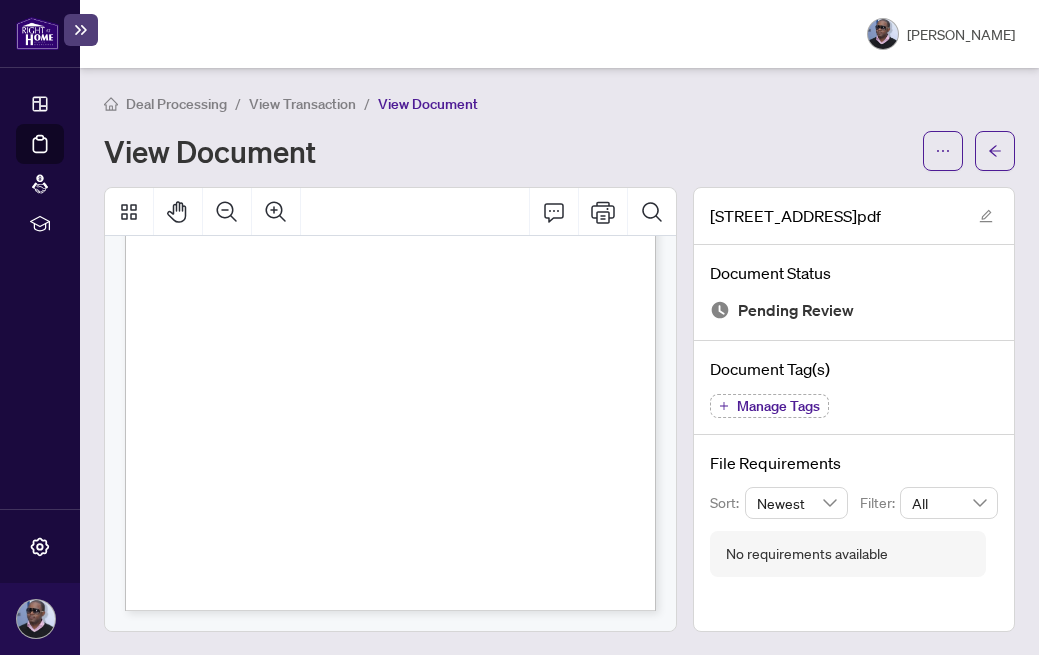 scroll, scrollTop: 332, scrollLeft: 0, axis: vertical 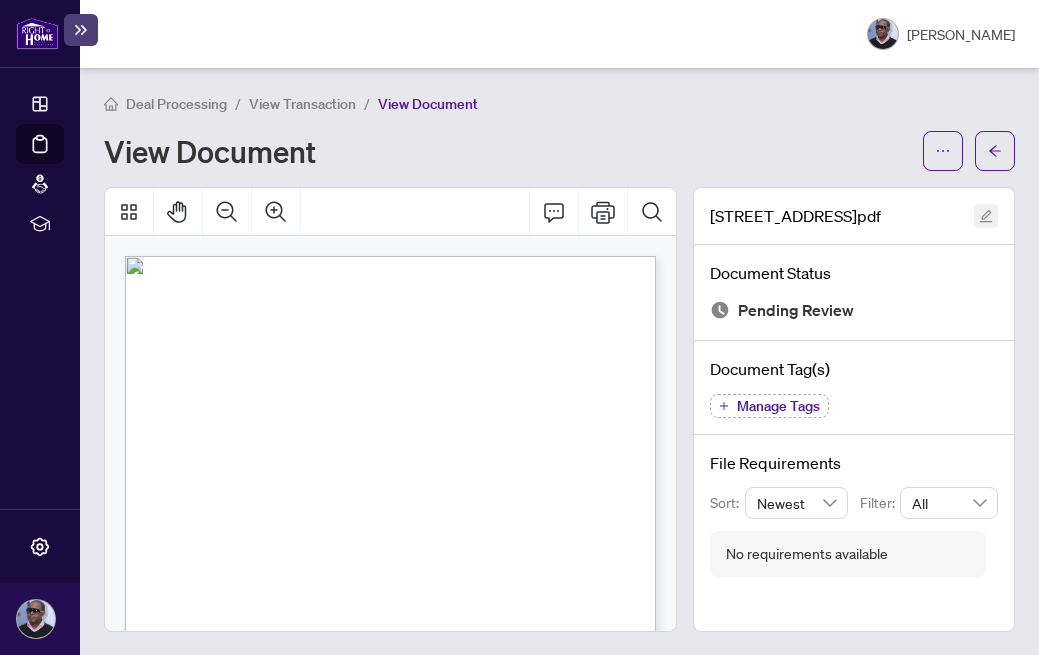 click at bounding box center (986, 216) 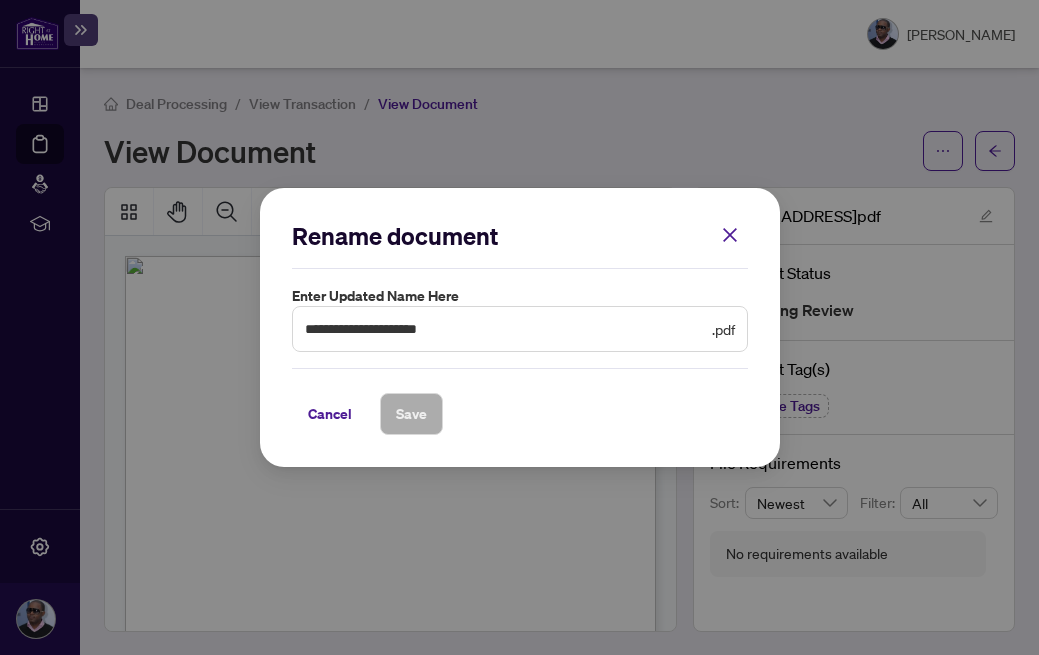 click on "**********" at bounding box center (520, 329) 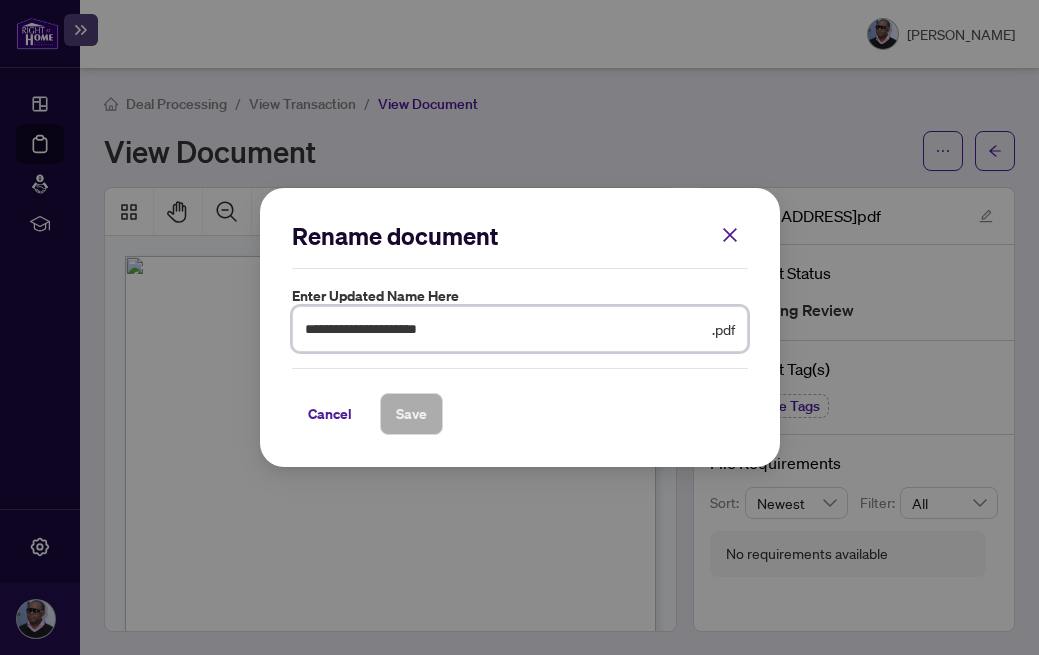 click on "**********" at bounding box center (506, 329) 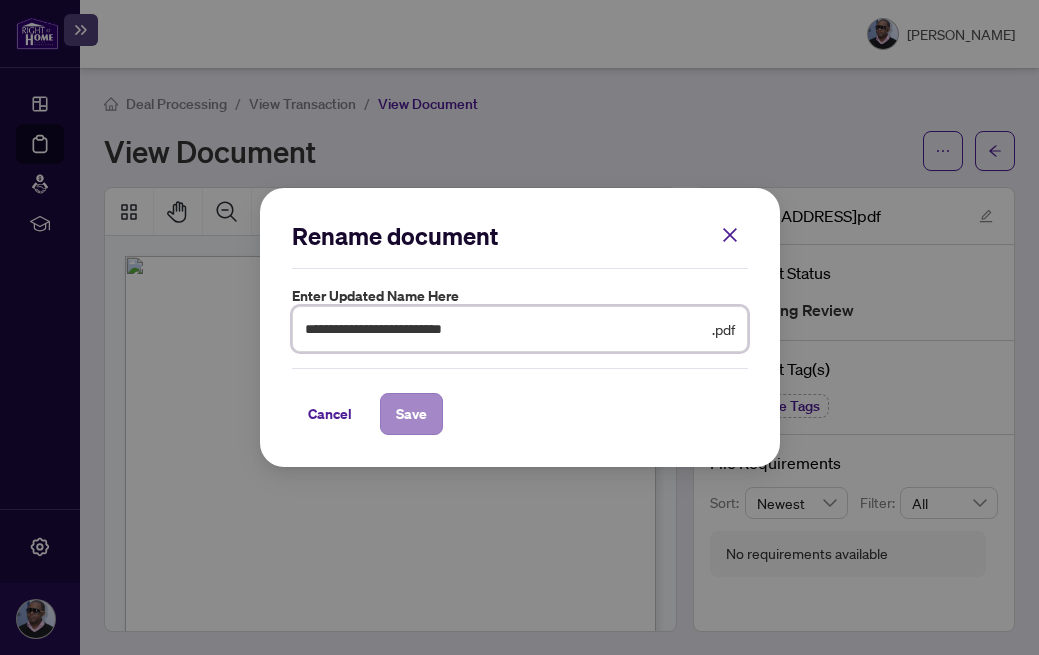 type on "**********" 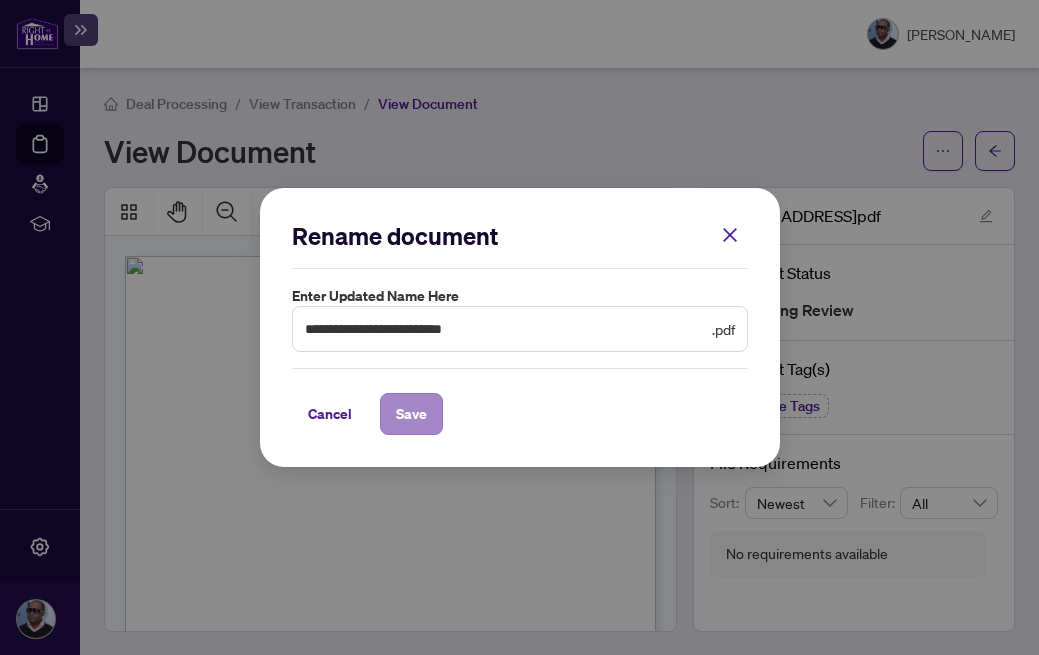 click on "Save" at bounding box center [411, 414] 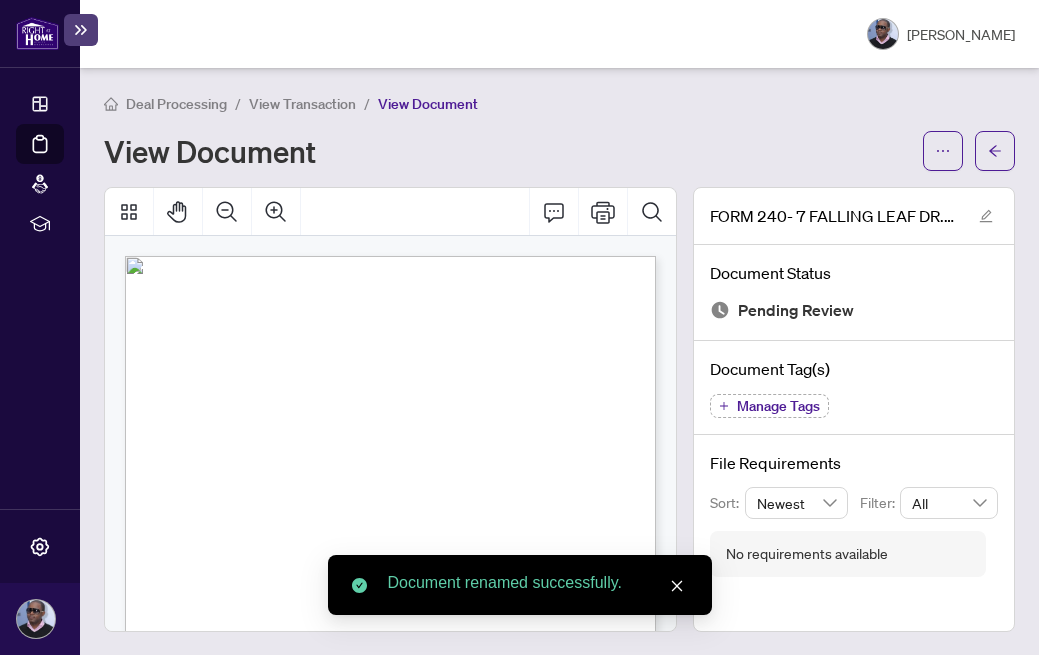 click on "View Document" at bounding box center [507, 151] 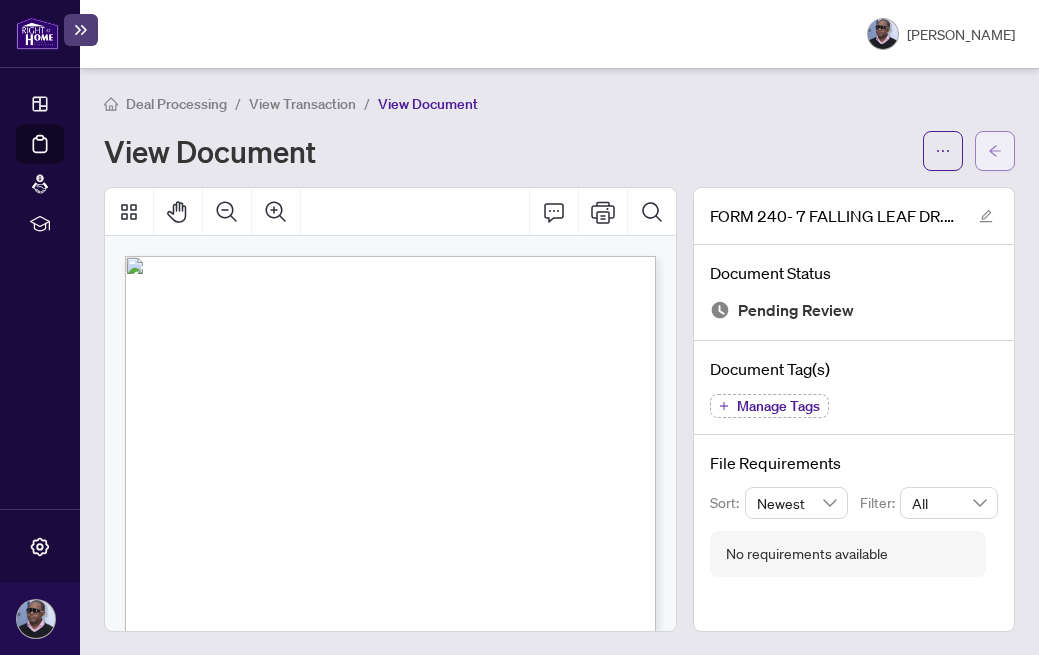 click 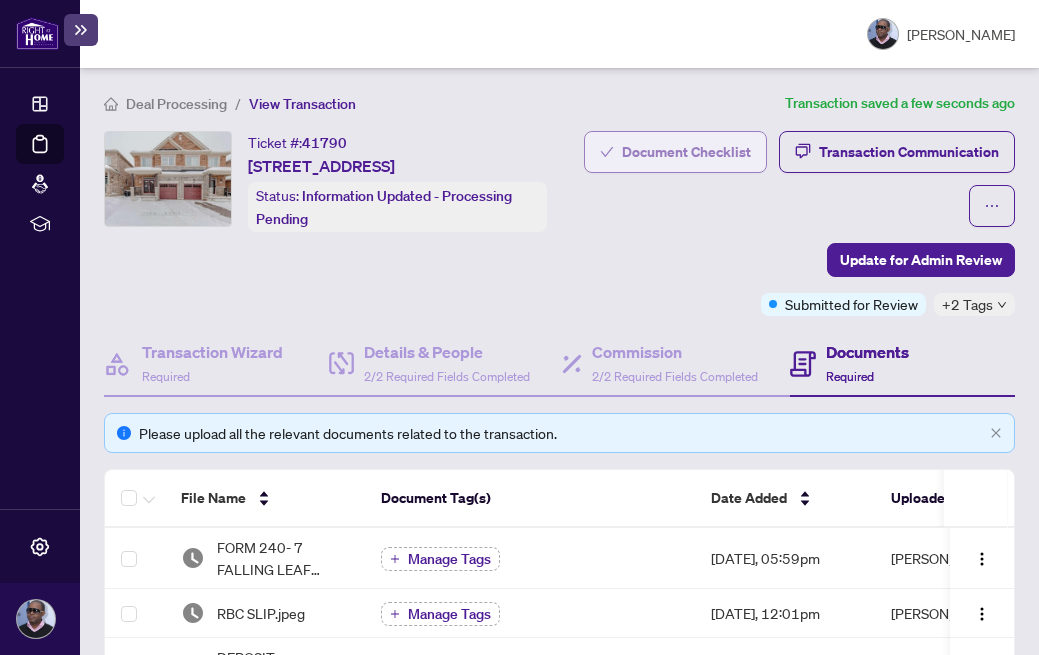 click on "Document Checklist" at bounding box center [686, 152] 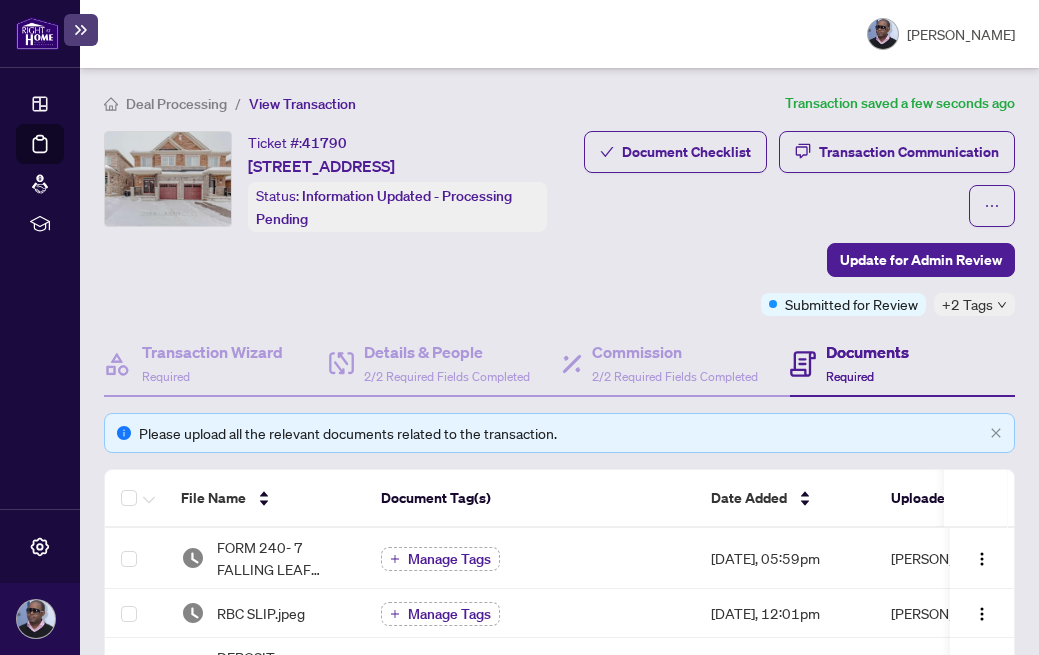 click at bounding box center (37, 33) 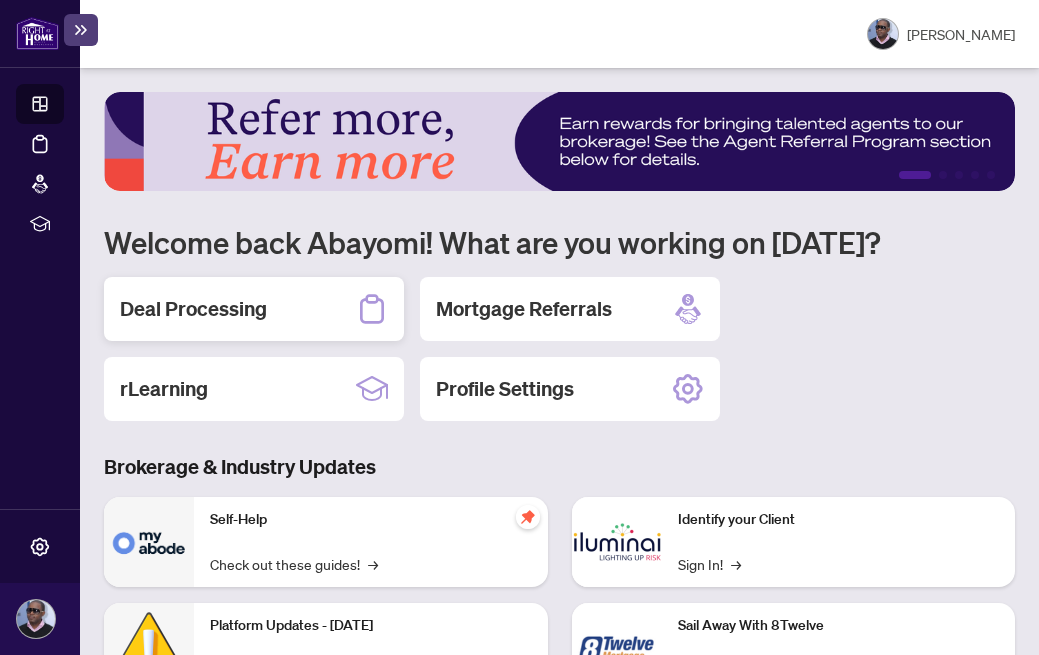 click on "Deal Processing" at bounding box center [193, 309] 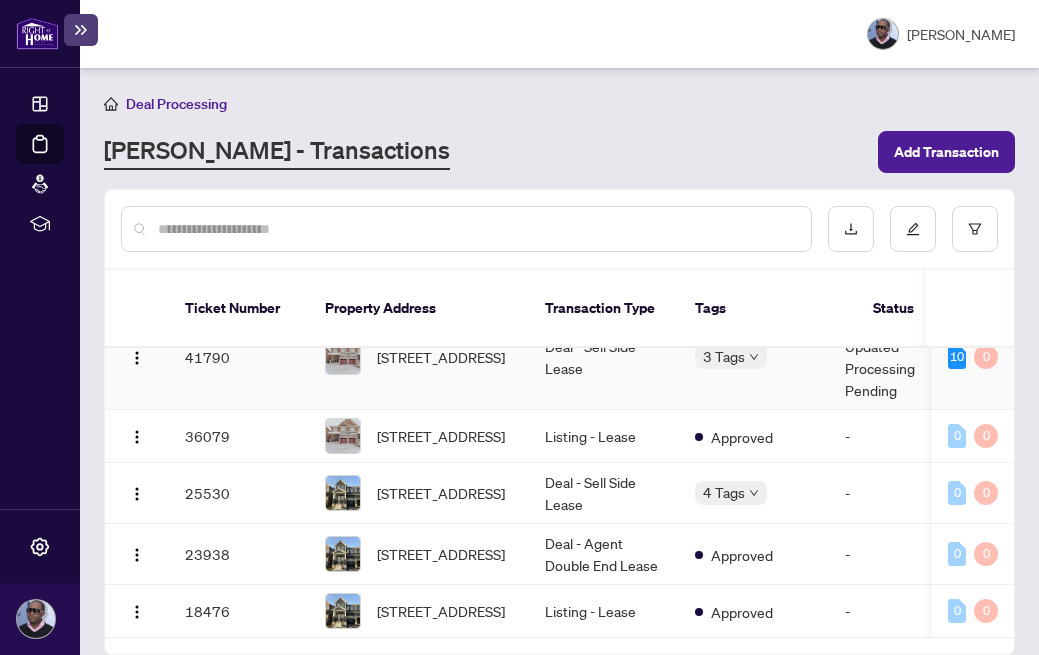 scroll, scrollTop: 65, scrollLeft: 0, axis: vertical 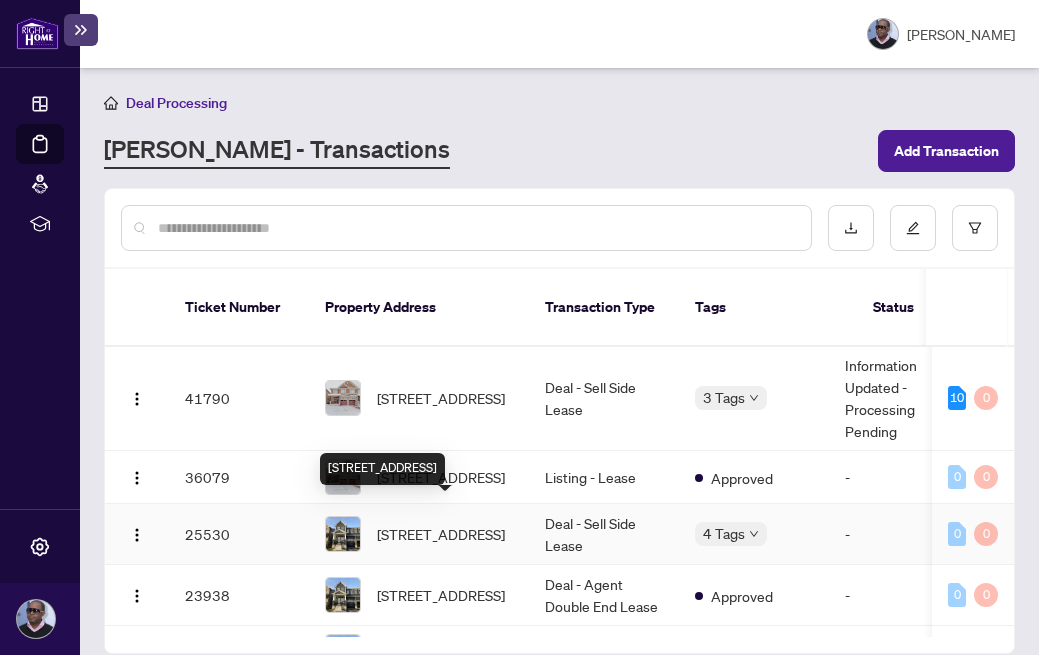 click on "[STREET_ADDRESS]" at bounding box center (441, 534) 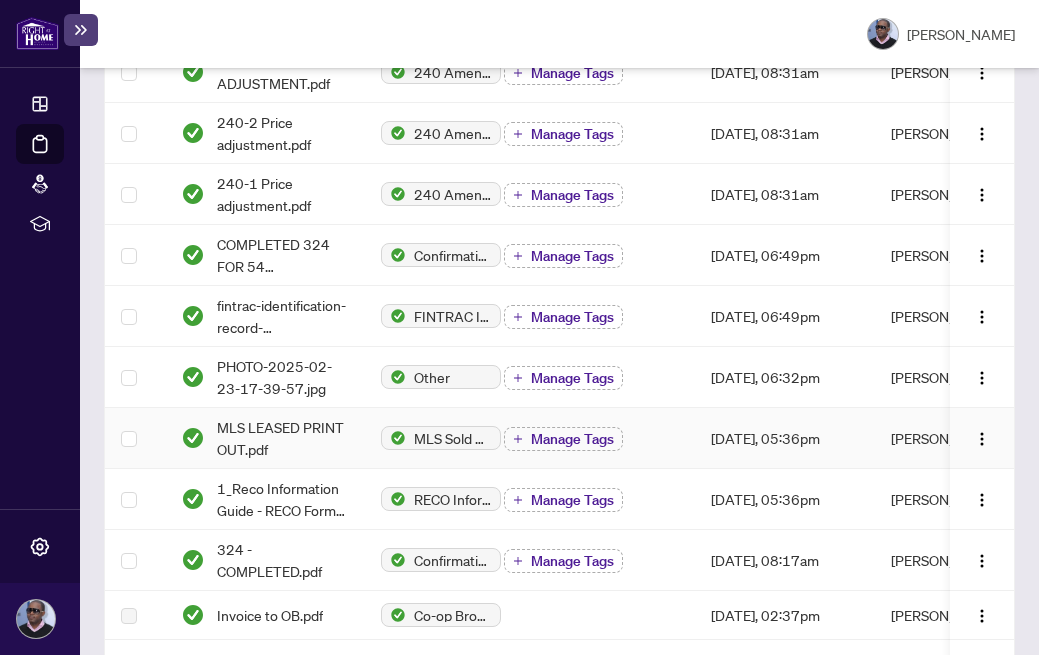 scroll, scrollTop: 495, scrollLeft: 0, axis: vertical 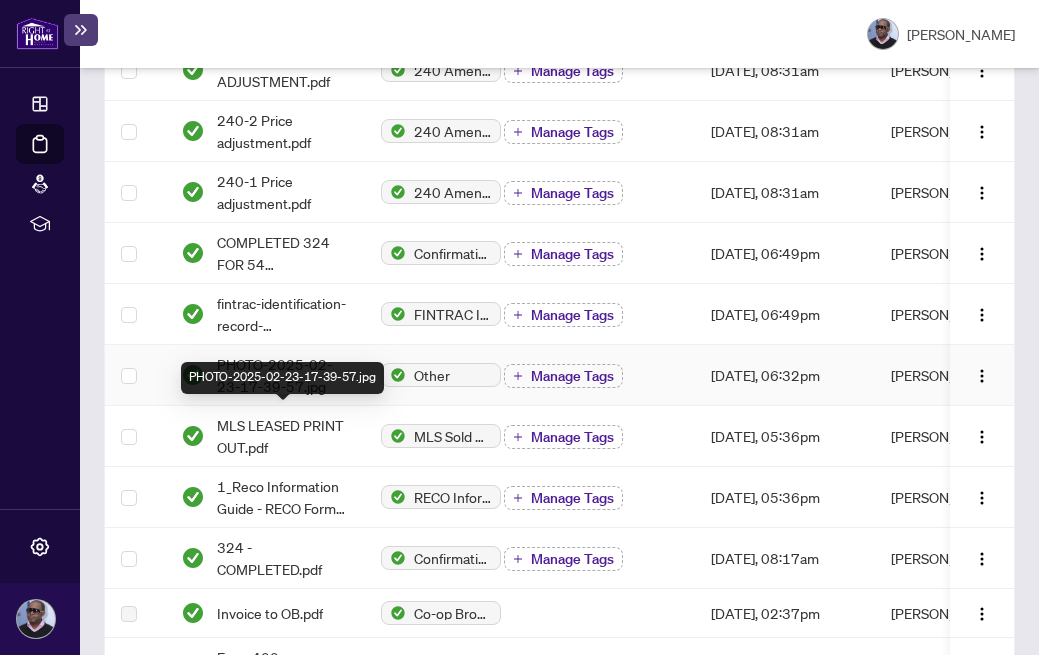 click on "PHOTO-2025-02-23-17-39-57.jpg" at bounding box center [283, 375] 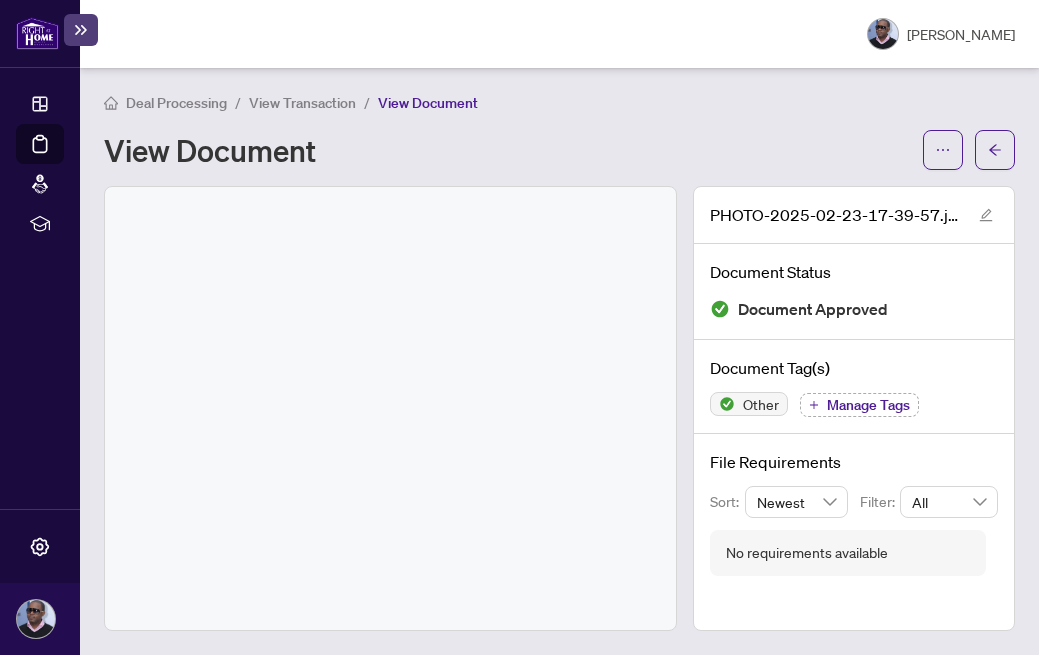 scroll, scrollTop: 0, scrollLeft: 0, axis: both 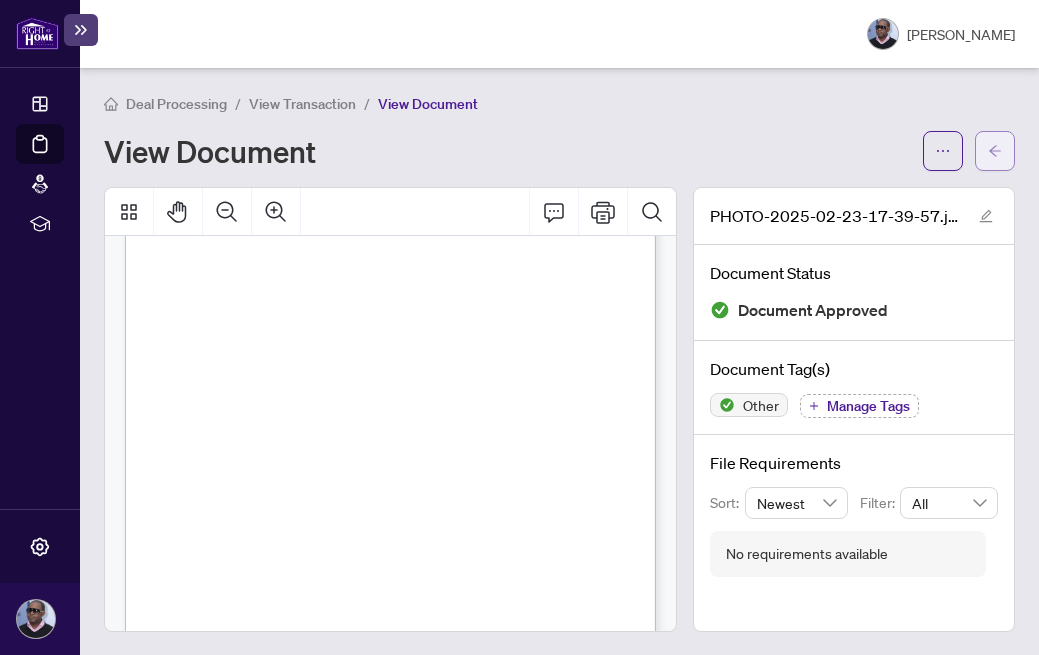 click 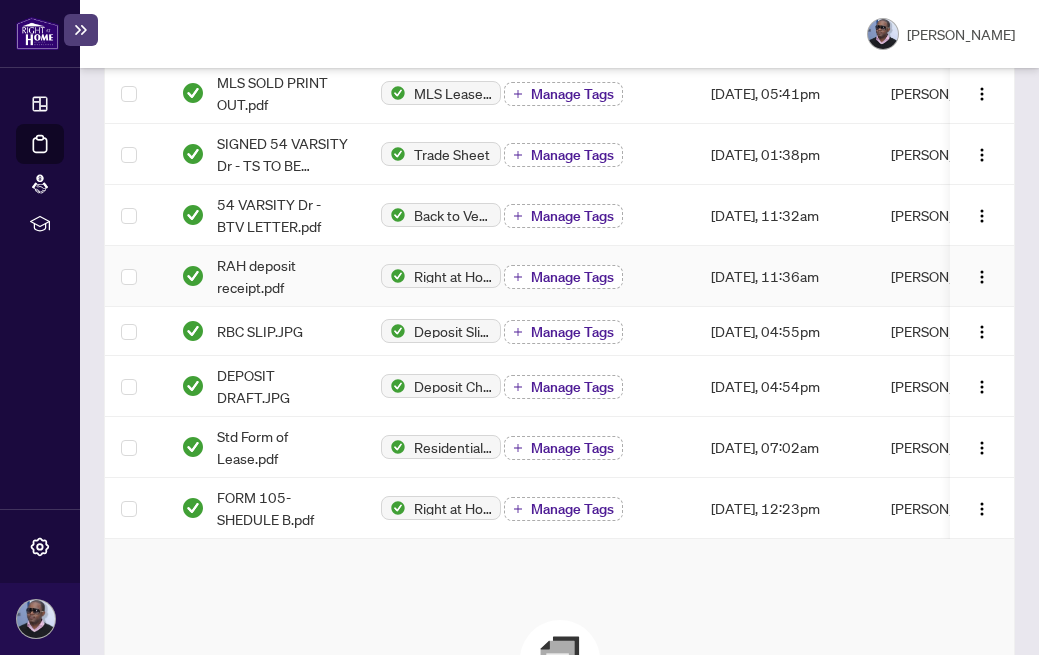 scroll, scrollTop: 1133, scrollLeft: 0, axis: vertical 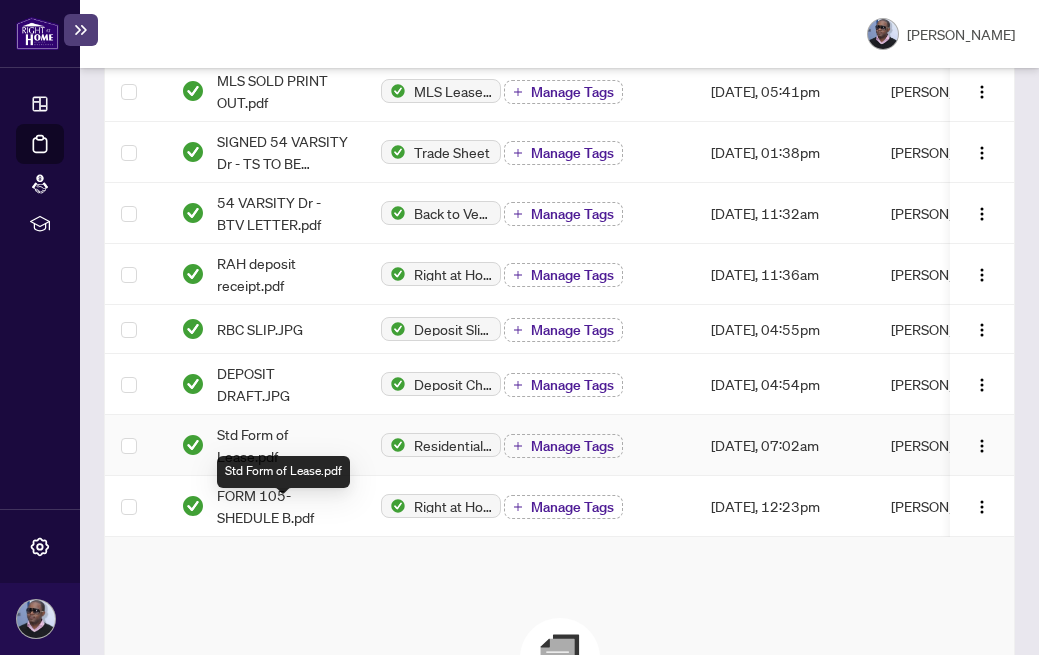 click on "Std Form of Lease.pdf" at bounding box center [283, 445] 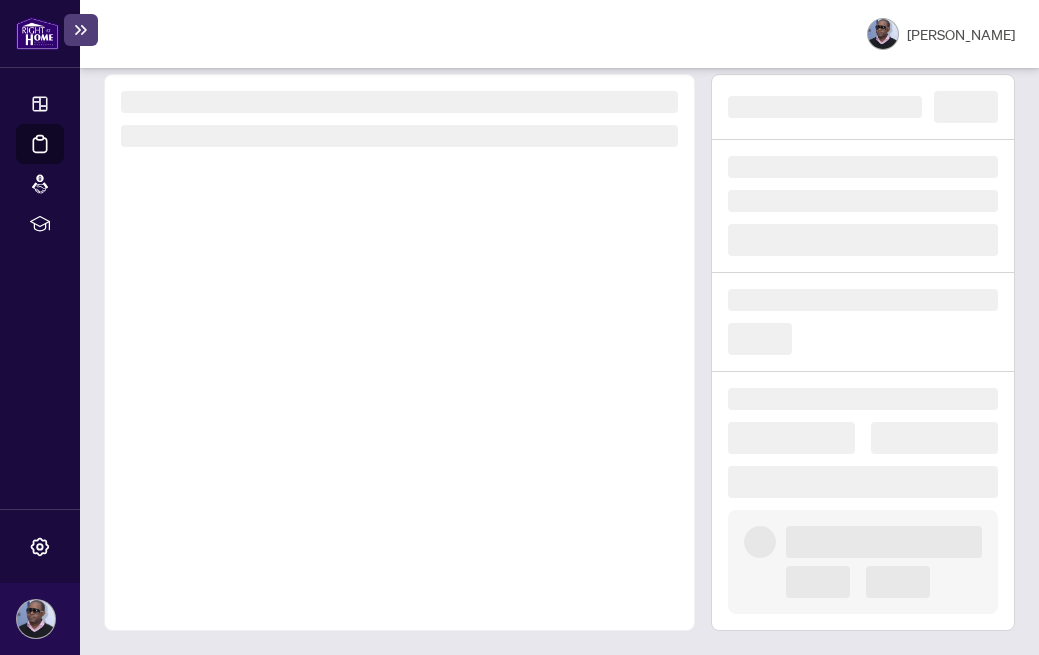 scroll, scrollTop: 0, scrollLeft: 0, axis: both 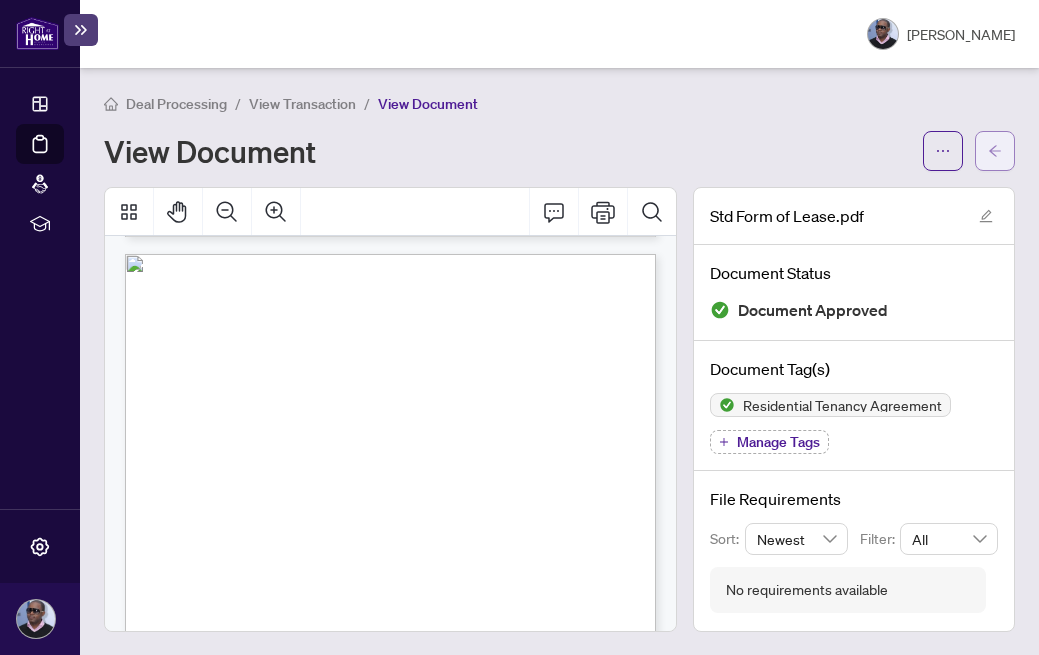 click 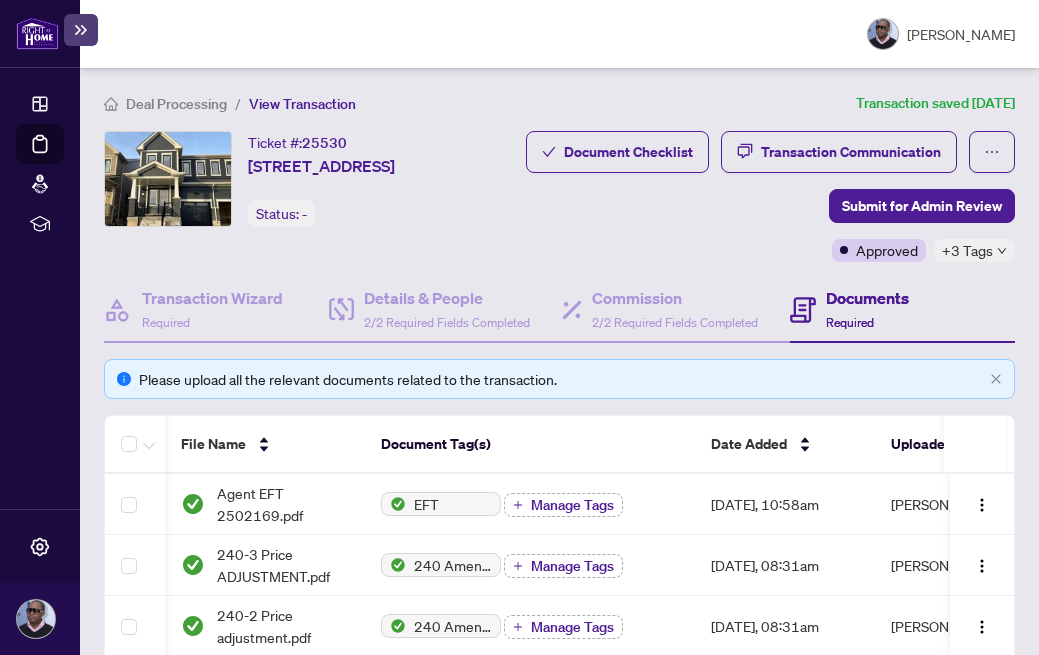 scroll, scrollTop: 355, scrollLeft: 0, axis: vertical 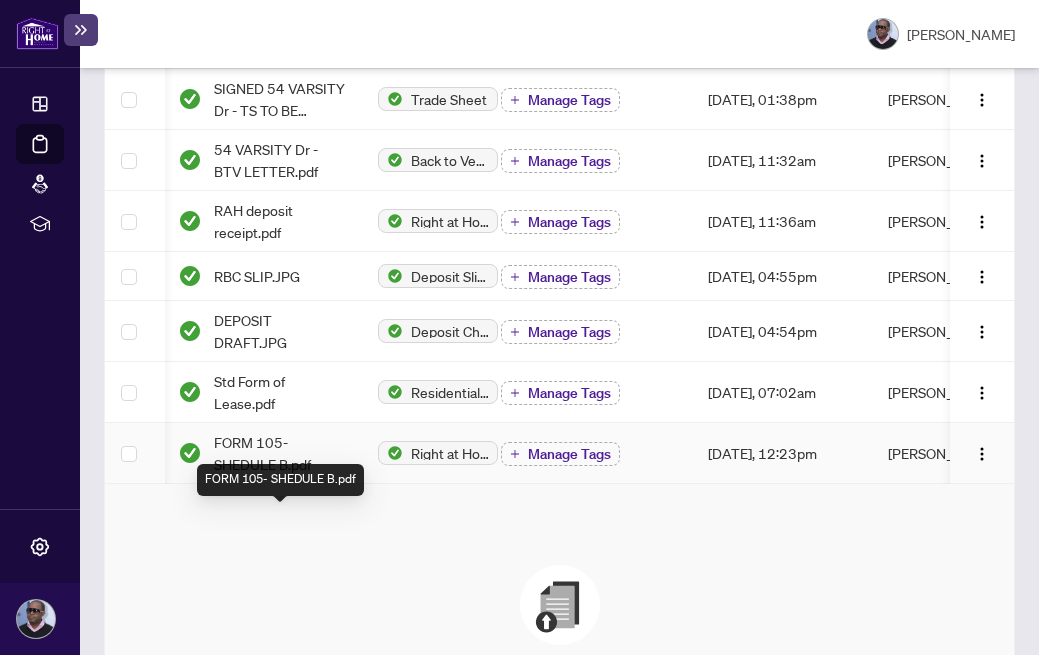 click on "FORM 105- SHEDULE B.pdf" at bounding box center [280, 453] 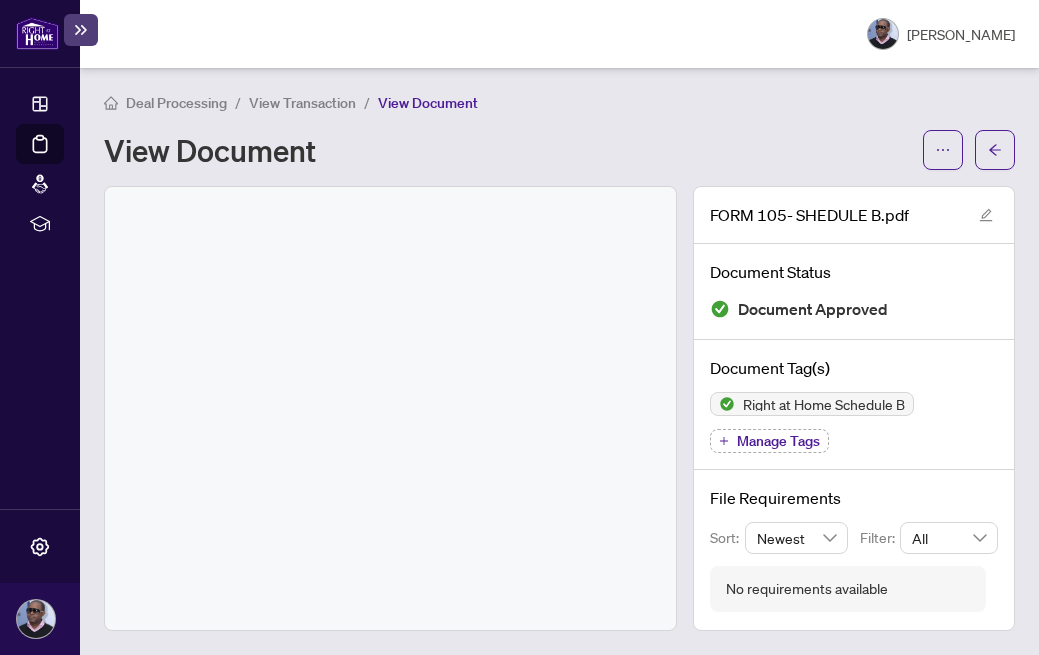 scroll, scrollTop: 0, scrollLeft: 0, axis: both 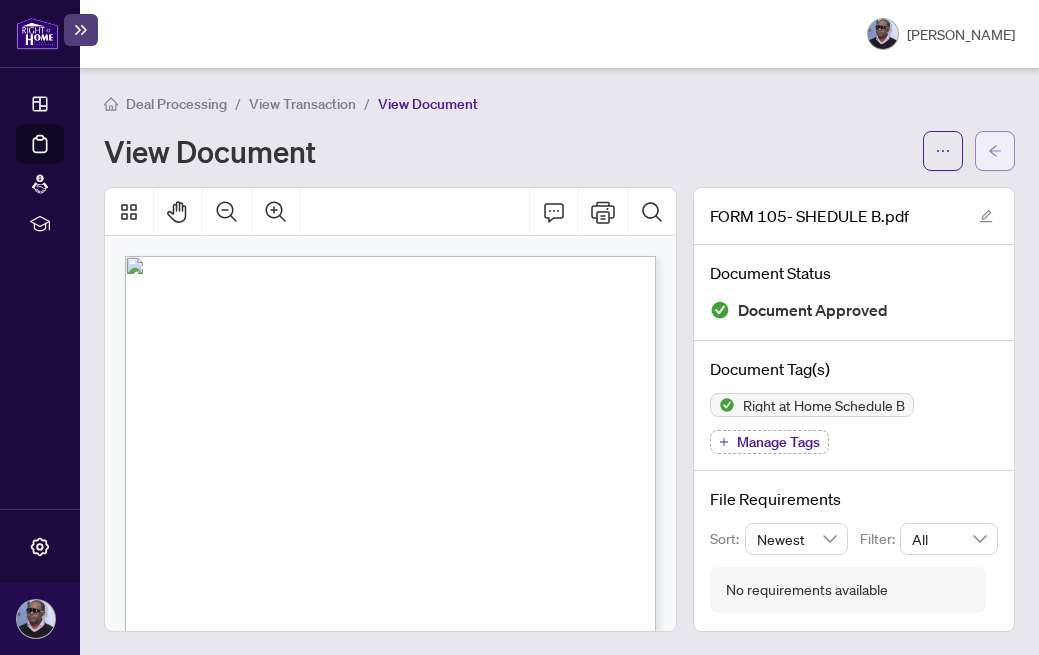 click at bounding box center [995, 151] 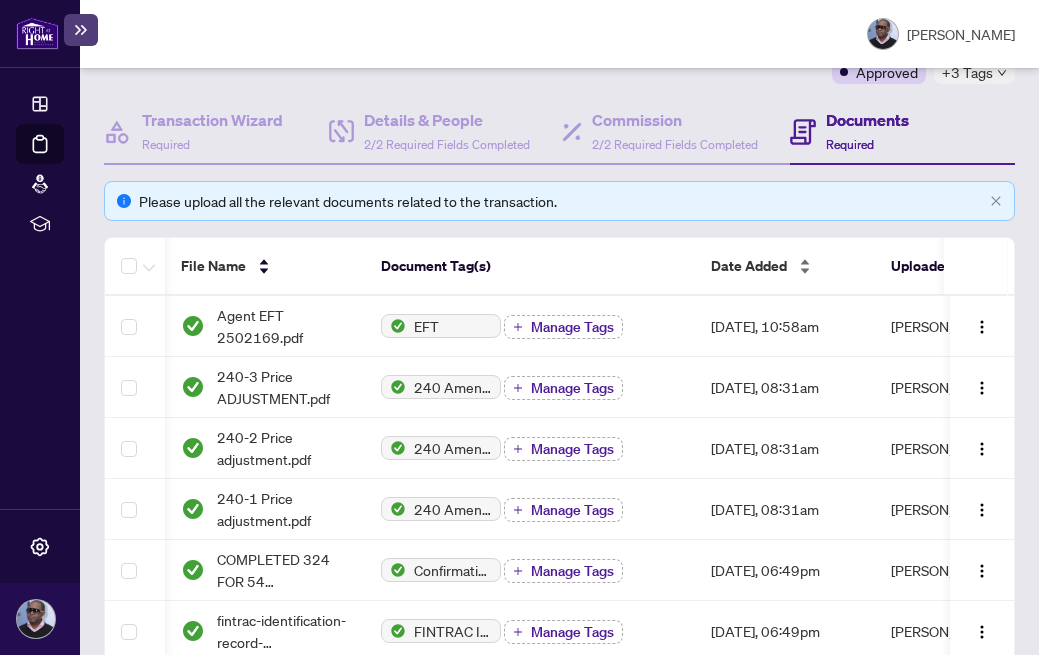 scroll, scrollTop: 240, scrollLeft: 0, axis: vertical 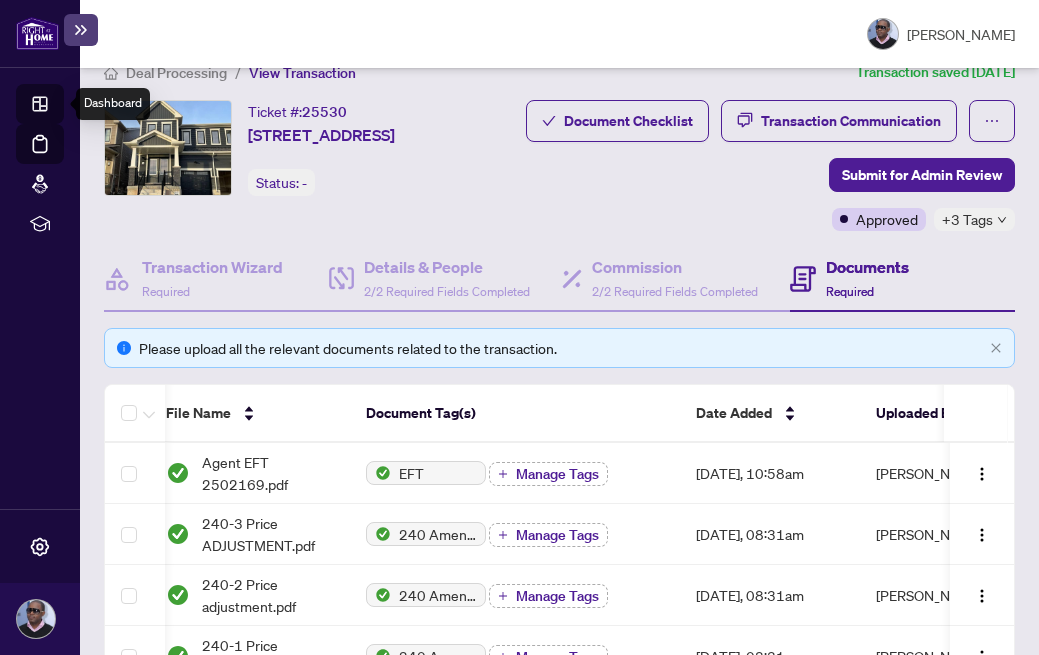 click on "Dashboard" at bounding box center (62, 107) 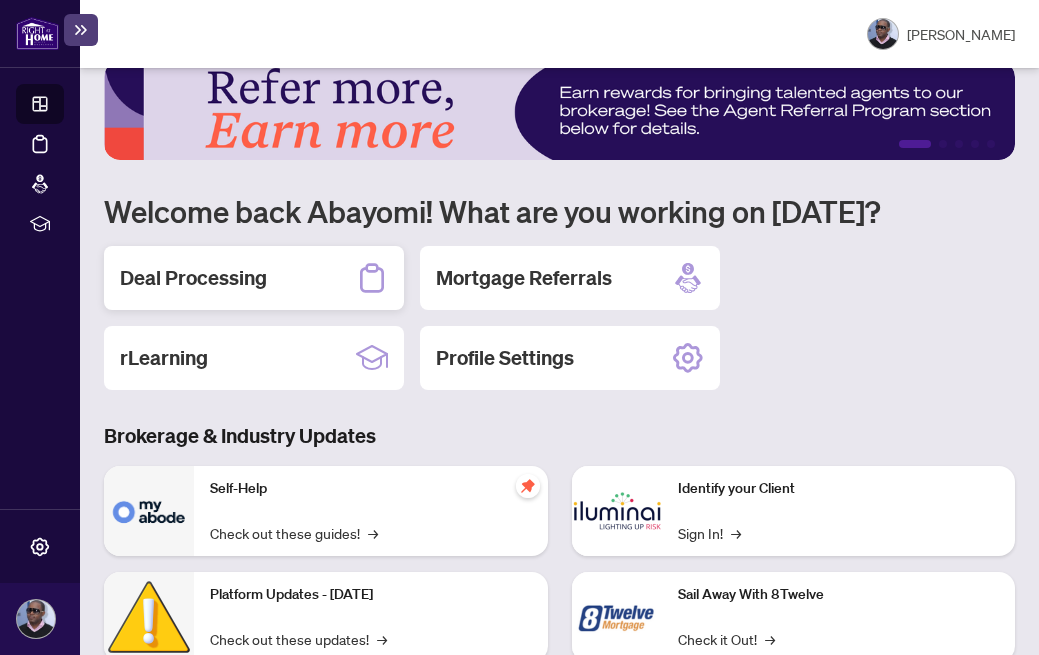 click on "Deal Processing" at bounding box center (193, 278) 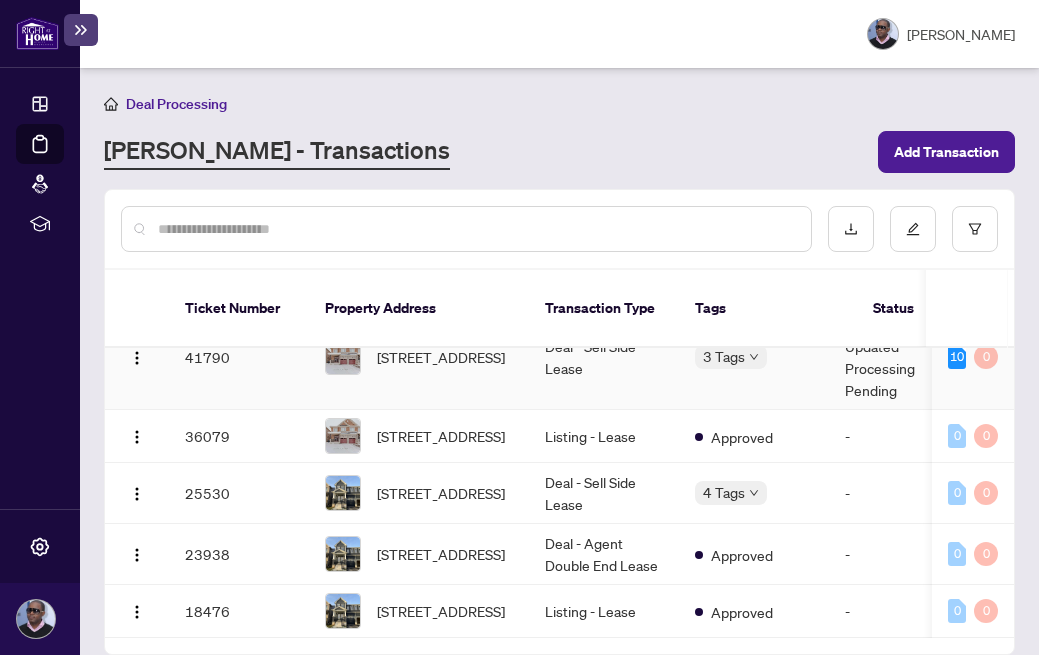 scroll, scrollTop: 59, scrollLeft: 2, axis: both 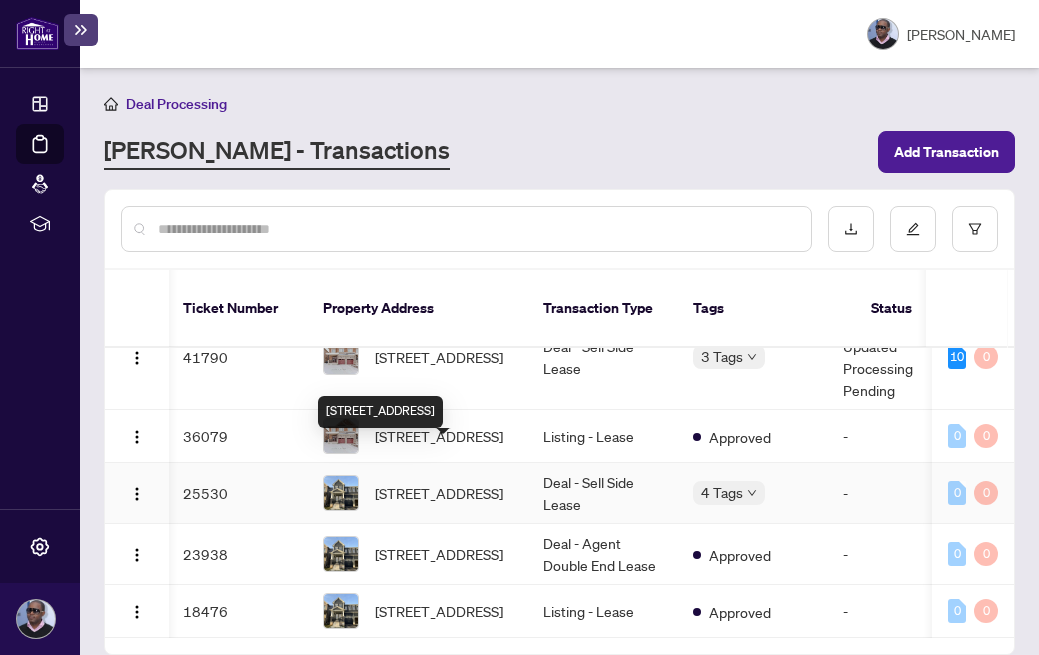 click on "[STREET_ADDRESS]" at bounding box center [439, 493] 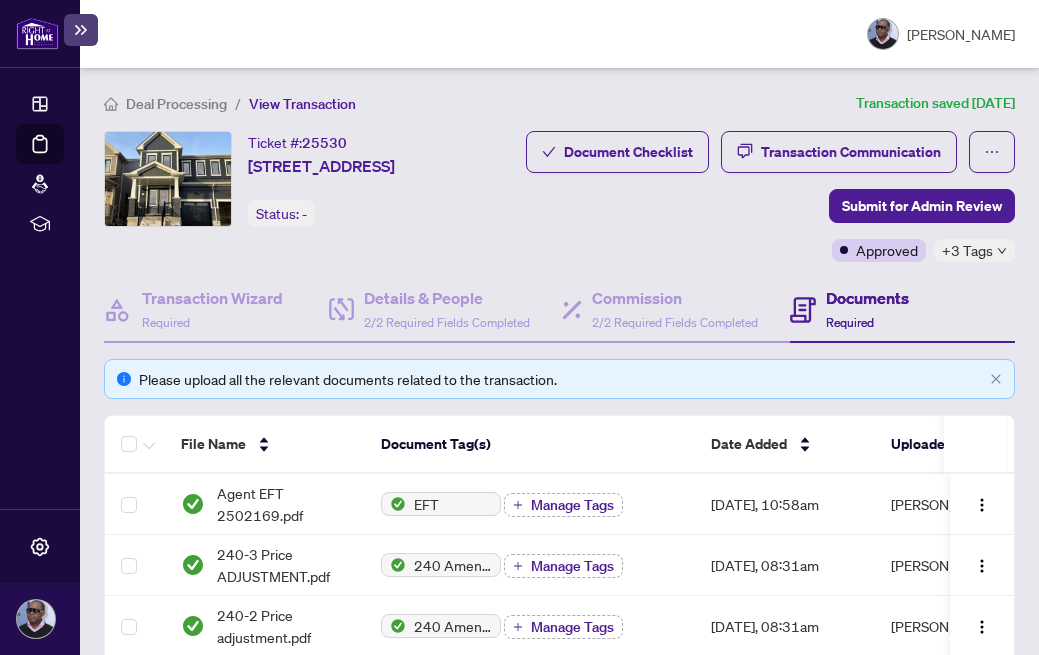 scroll, scrollTop: 0, scrollLeft: 0, axis: both 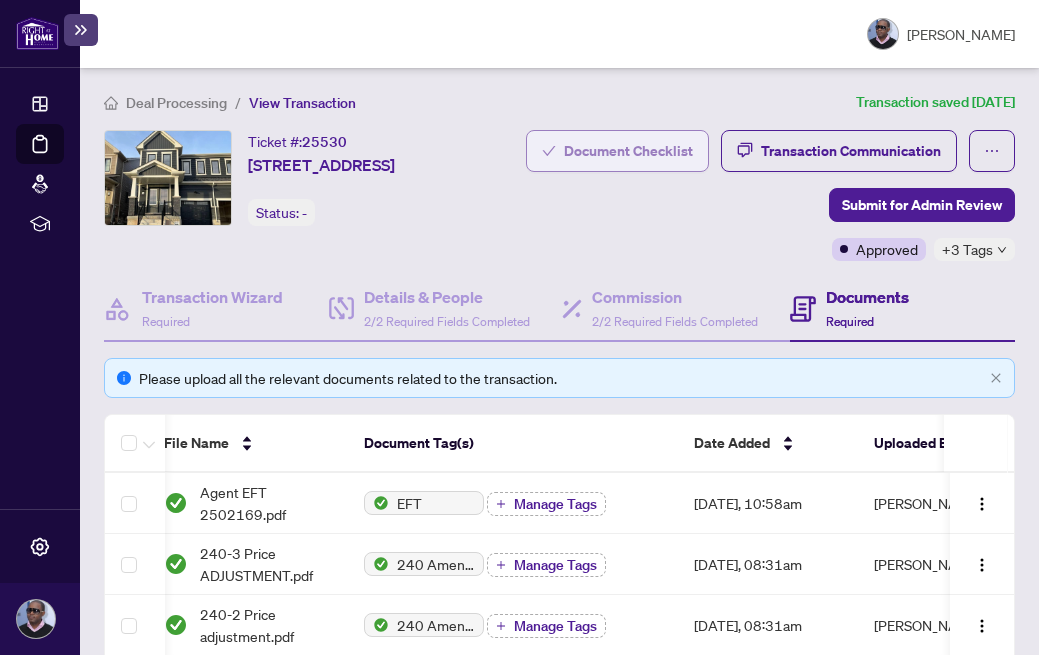 click on "Document Checklist" at bounding box center (628, 151) 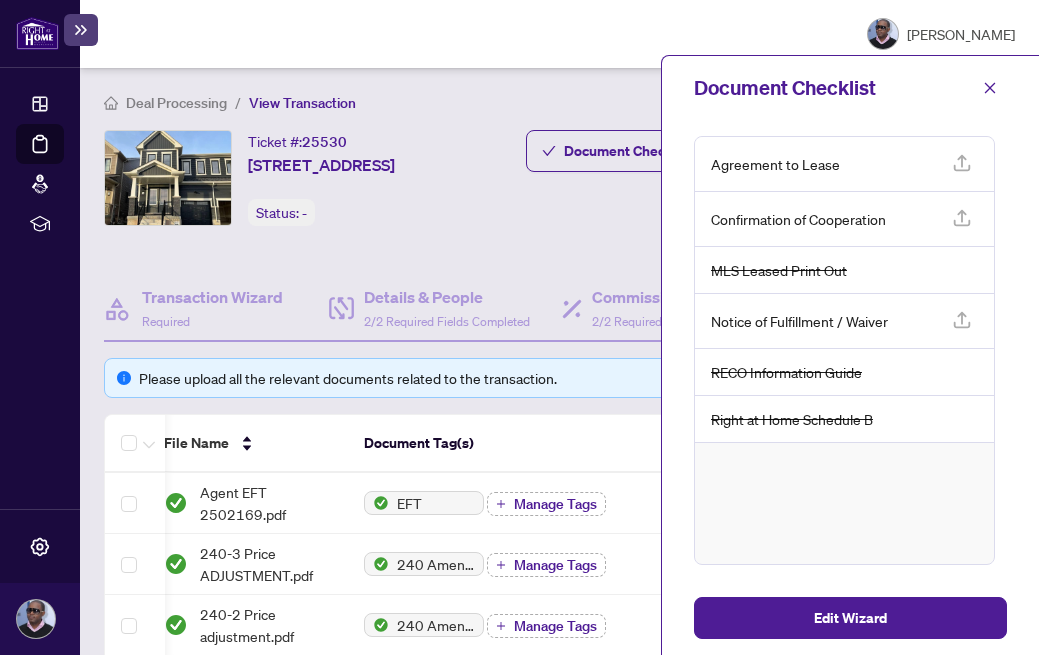 click on "Deal Processing / View Transaction Transaction saved   [DATE] Ticket #:  25530 [STREET_ADDRESS] Status:   - Submit for Admin Review Document Checklist Transaction Communication Submit for Admin Review Approved +3 Tags Transaction Wizard Required Details & People 2/2 Required Fields Completed Commission 2/2 Required Fields Completed Documents Required Please upload all the relevant documents related to the transaction. File Name Document Tag(s) Date Added Uploaded By             Agent EFT 2502169.pdf EFT Manage Tags [DATE], 10:58am [PERSON_NAME] 240-3 Price ADJUSTMENT.pdf 240 Amendment to Listing Agreement - Authority to Offer for Sale
Price Change/Extension/Amendment(s) Manage Tags [DATE], 08:31am [PERSON_NAME] 240-2 Price adjustment.pdf 240 Amendment to Listing Agreement - Authority to Offer for Sale
Price Change/Extension/Amendment(s) Manage Tags [DATE], 08:31am [PERSON_NAME] 240-1 Price adjustment.pdf Manage Tags [DATE], 08:31am [PERSON_NAME] Other" at bounding box center [559, 1091] 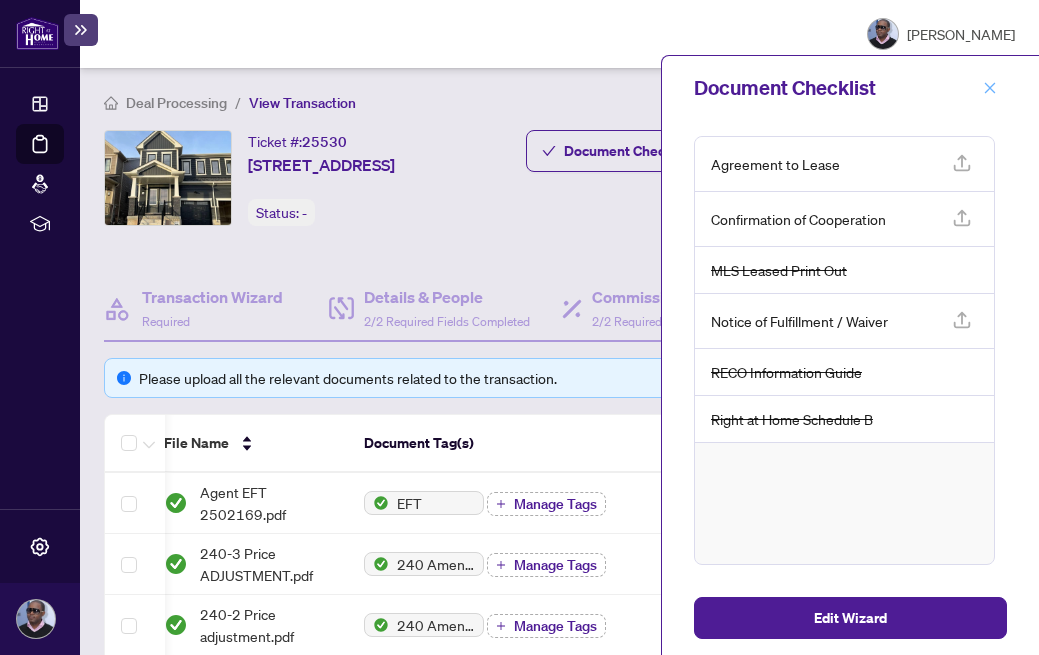 click 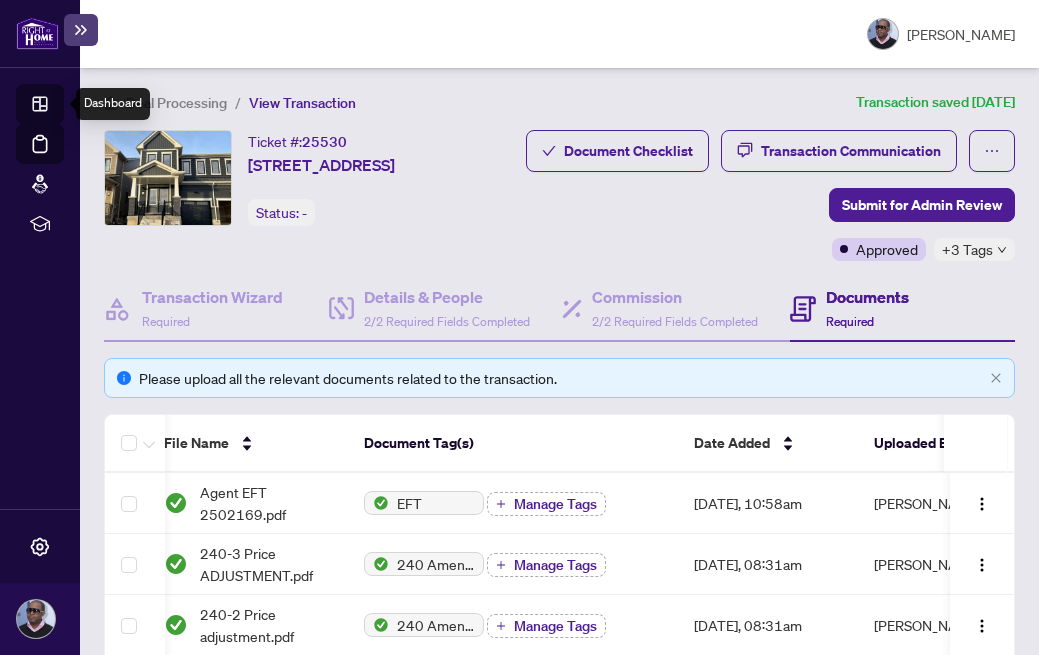 click on "Dashboard" at bounding box center [62, 107] 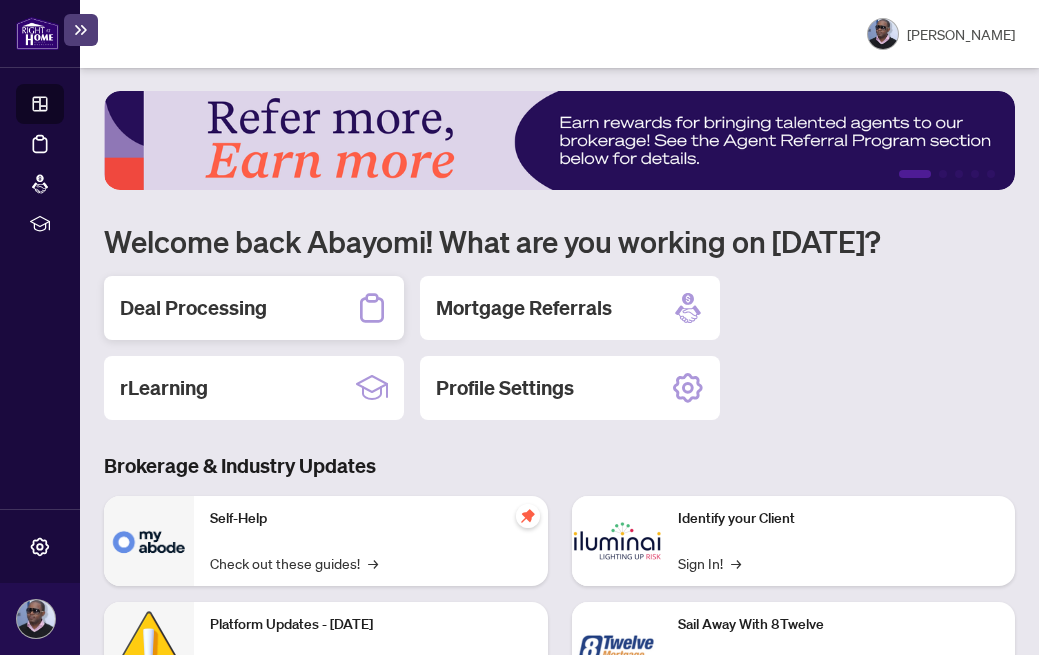 click on "Deal Processing" at bounding box center [193, 308] 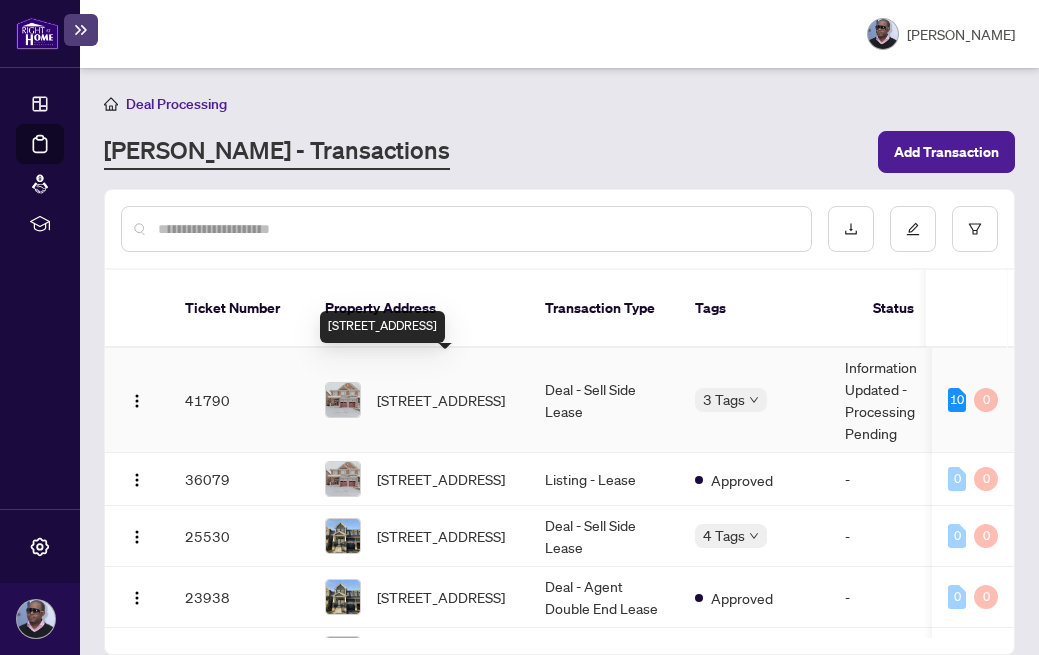 scroll, scrollTop: 0, scrollLeft: 67, axis: horizontal 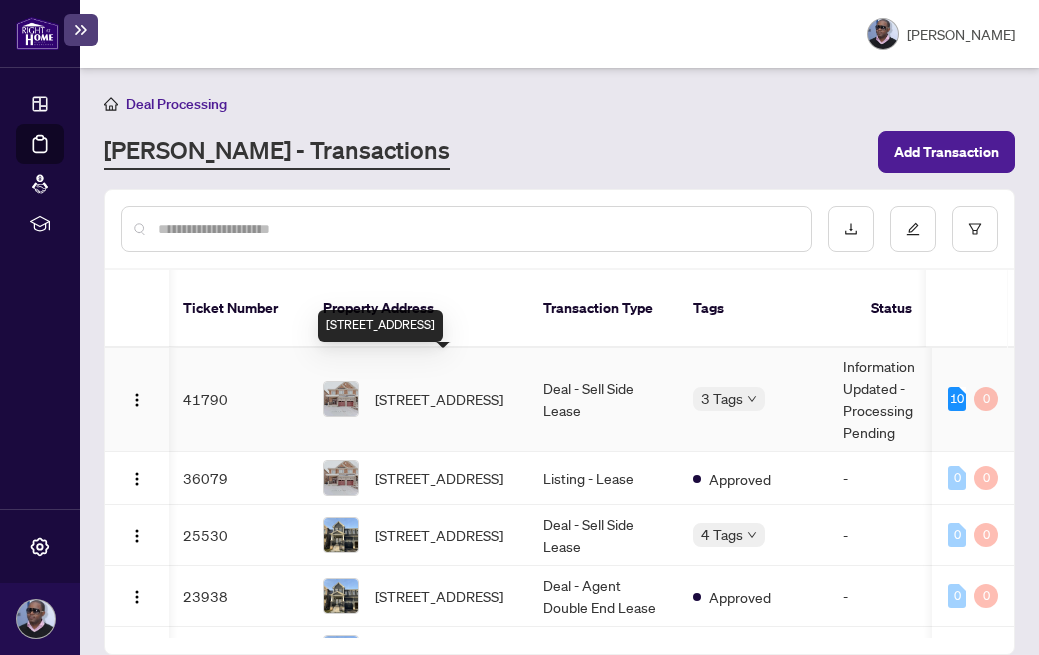 click on "[STREET_ADDRESS]" at bounding box center [439, 399] 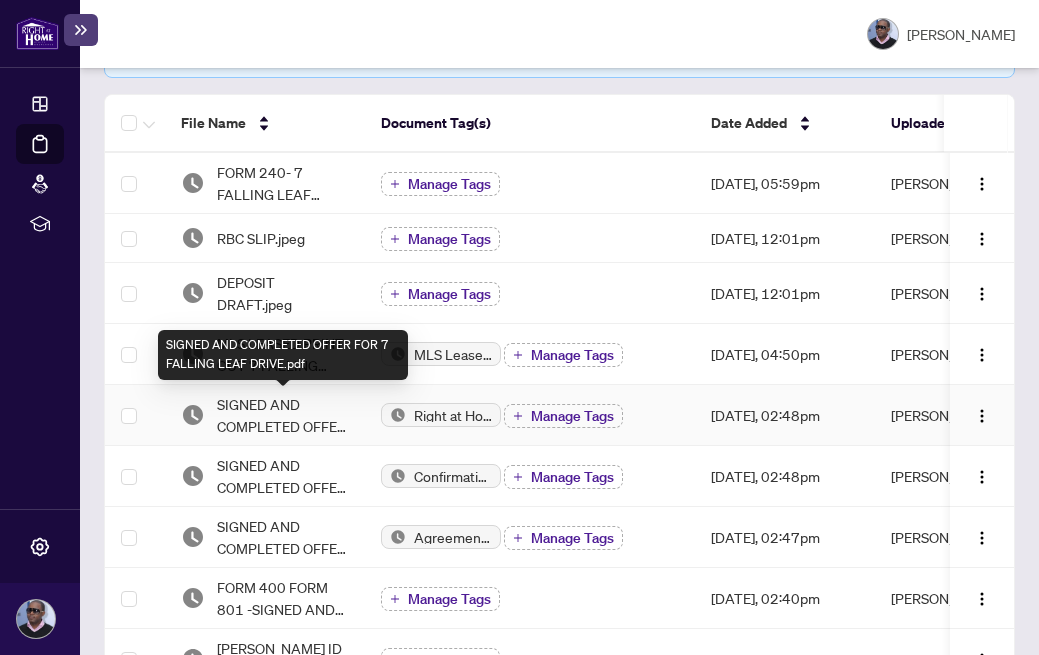 click on "SIGNED AND COMPLETED OFFER FOR 7 FALLING LEAF DRIVE.pdf" at bounding box center [283, 415] 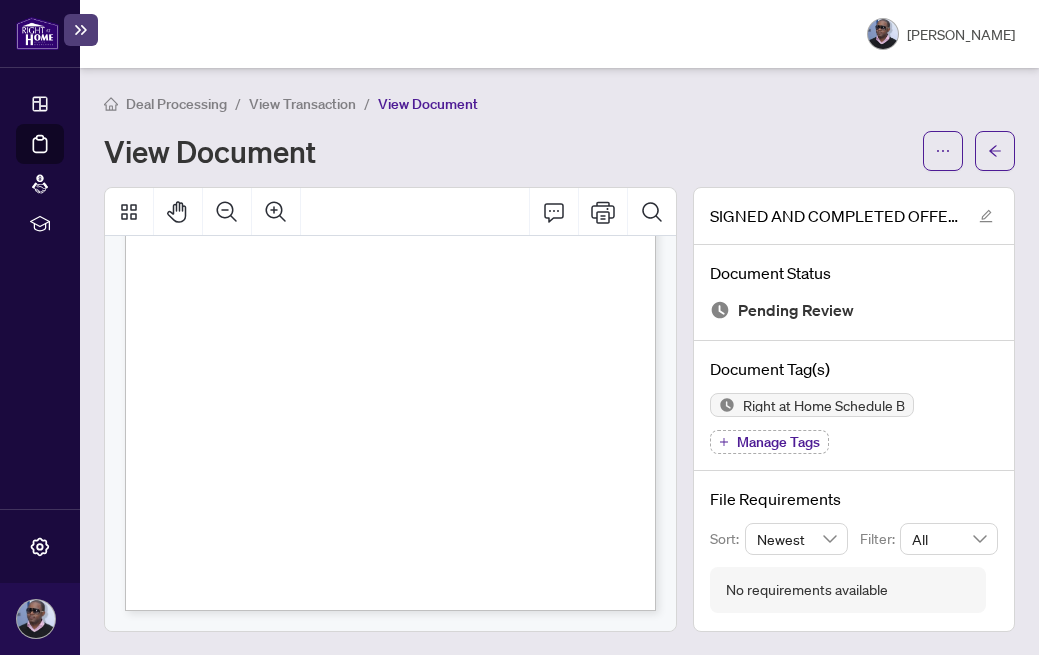 scroll, scrollTop: 15832, scrollLeft: 0, axis: vertical 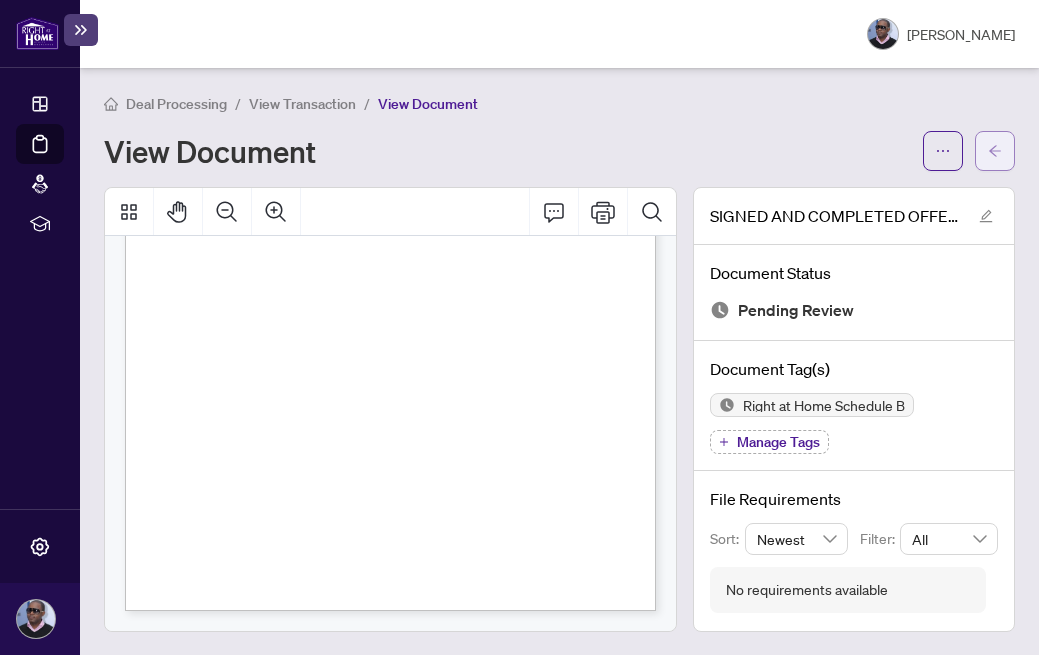 click at bounding box center (995, 151) 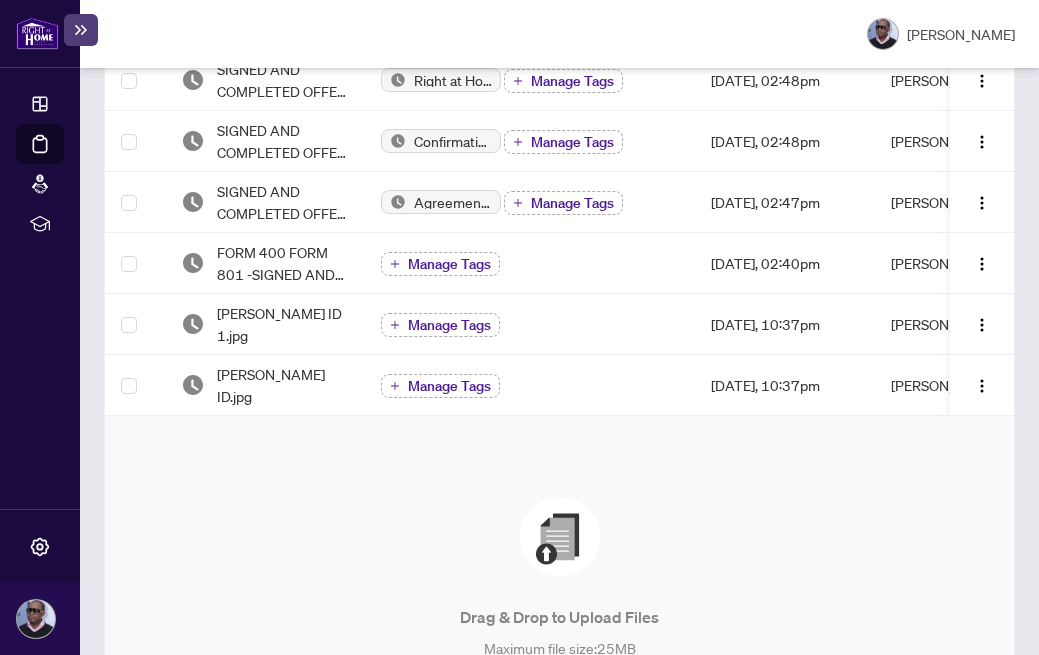 scroll, scrollTop: 799, scrollLeft: 0, axis: vertical 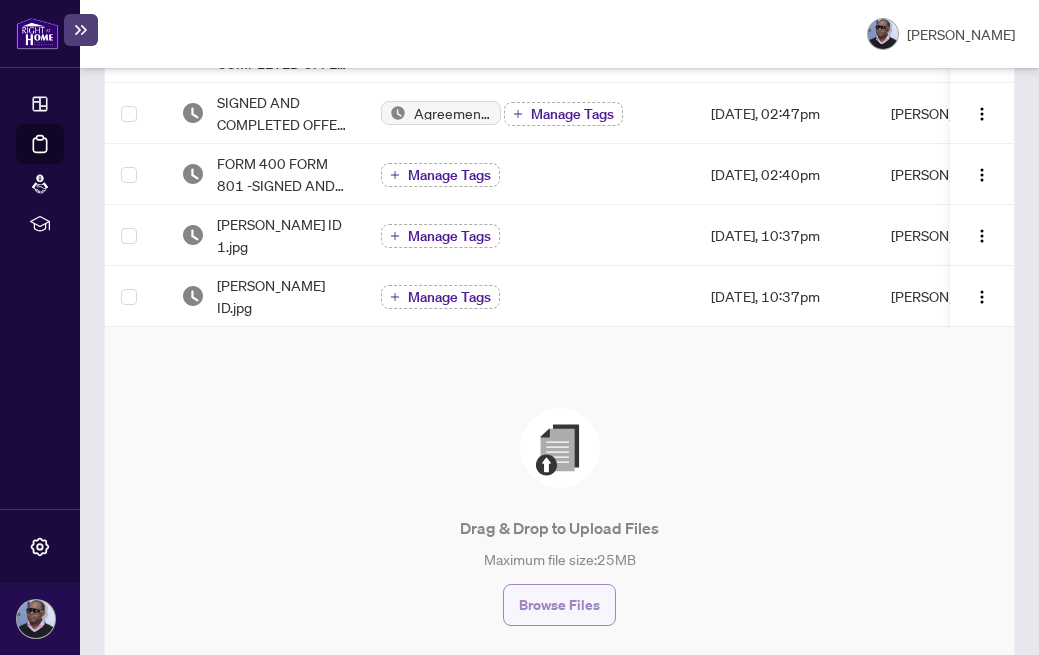 click on "Browse Files" at bounding box center [559, 605] 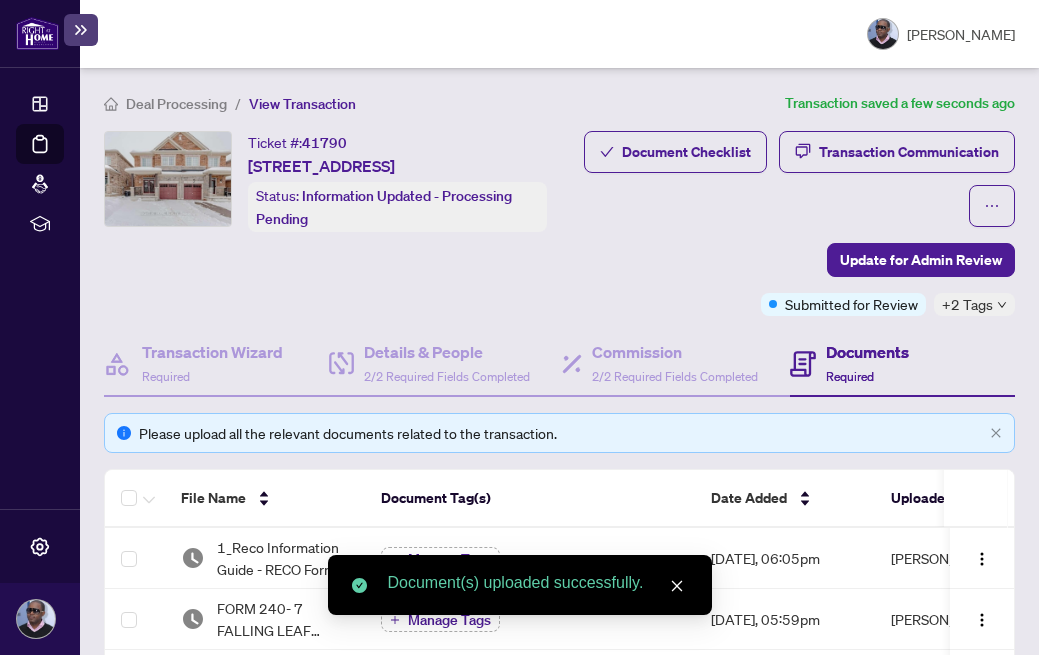 scroll, scrollTop: -16, scrollLeft: 0, axis: vertical 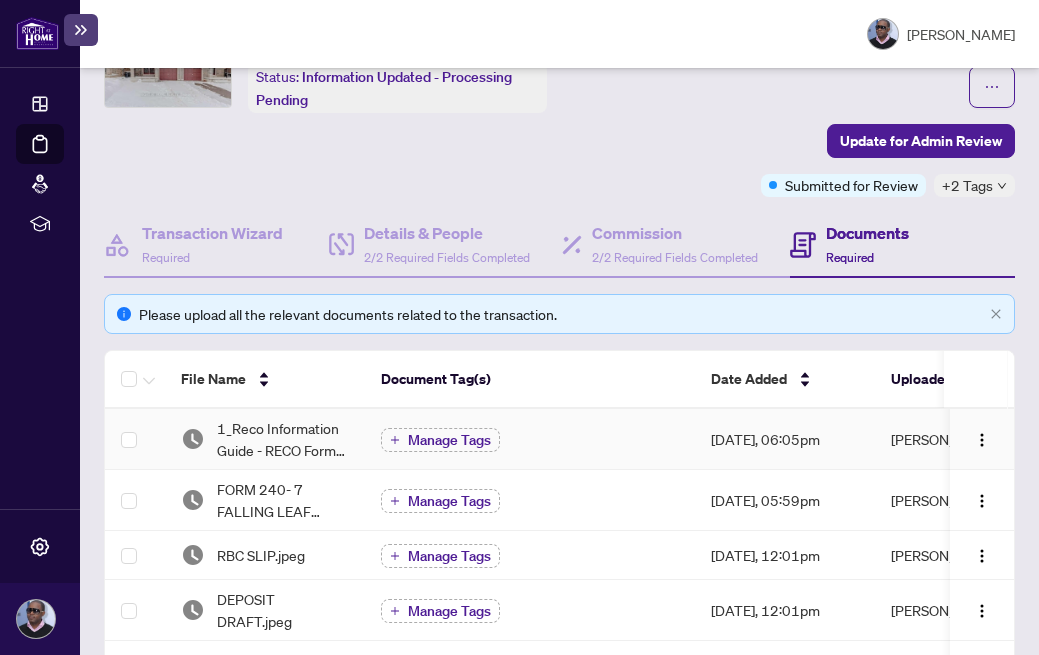 click on "1_Reco Information Guide - RECO Forms 2.pdf" at bounding box center [283, 439] 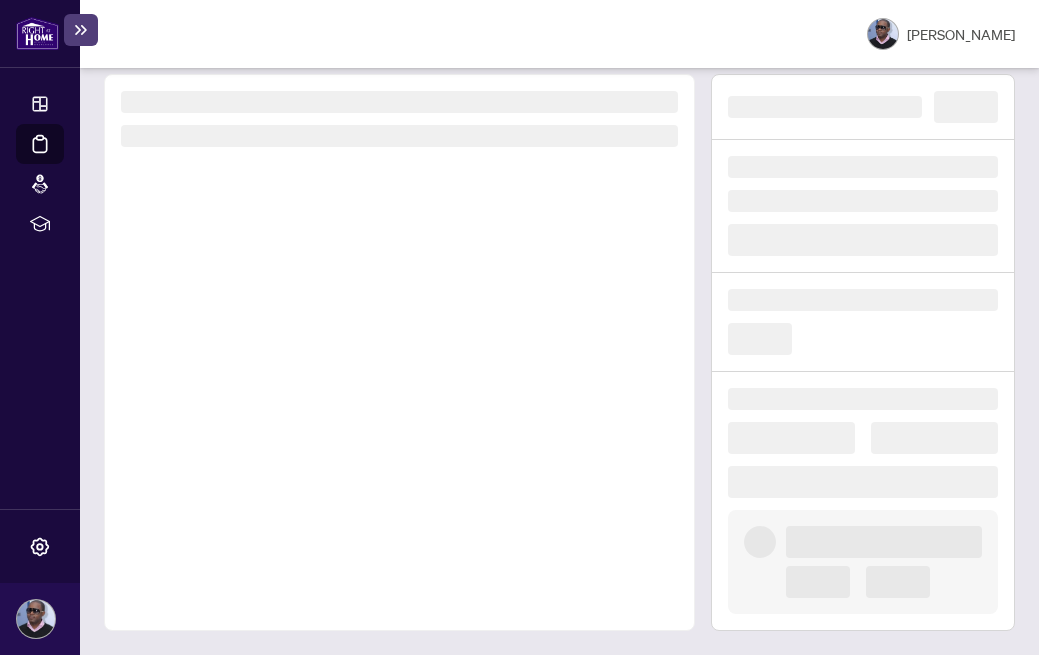 scroll, scrollTop: 0, scrollLeft: 0, axis: both 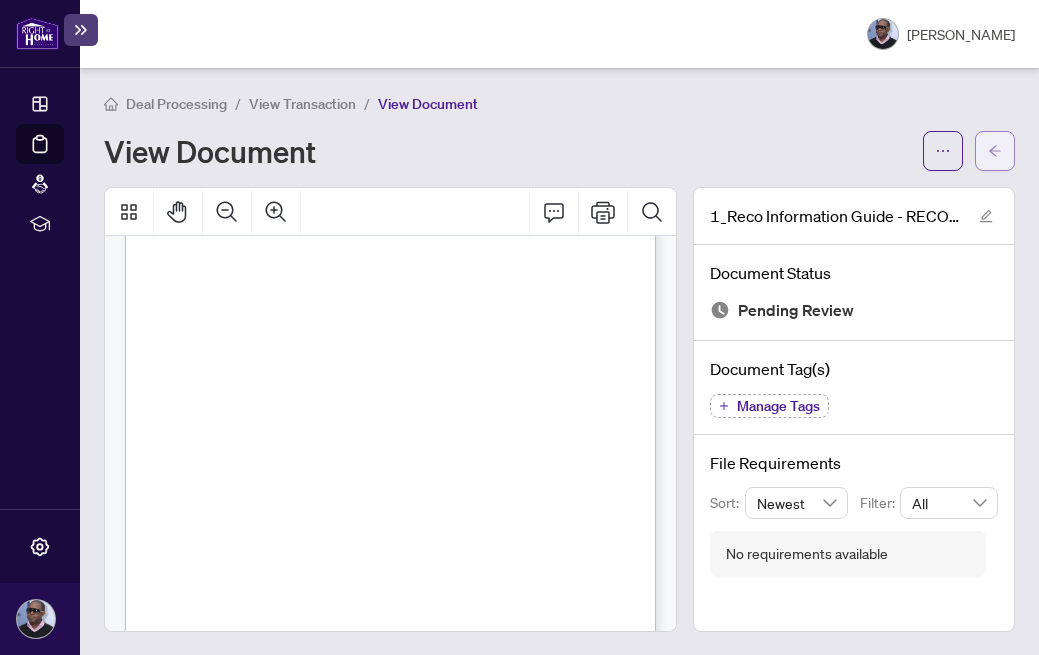 click 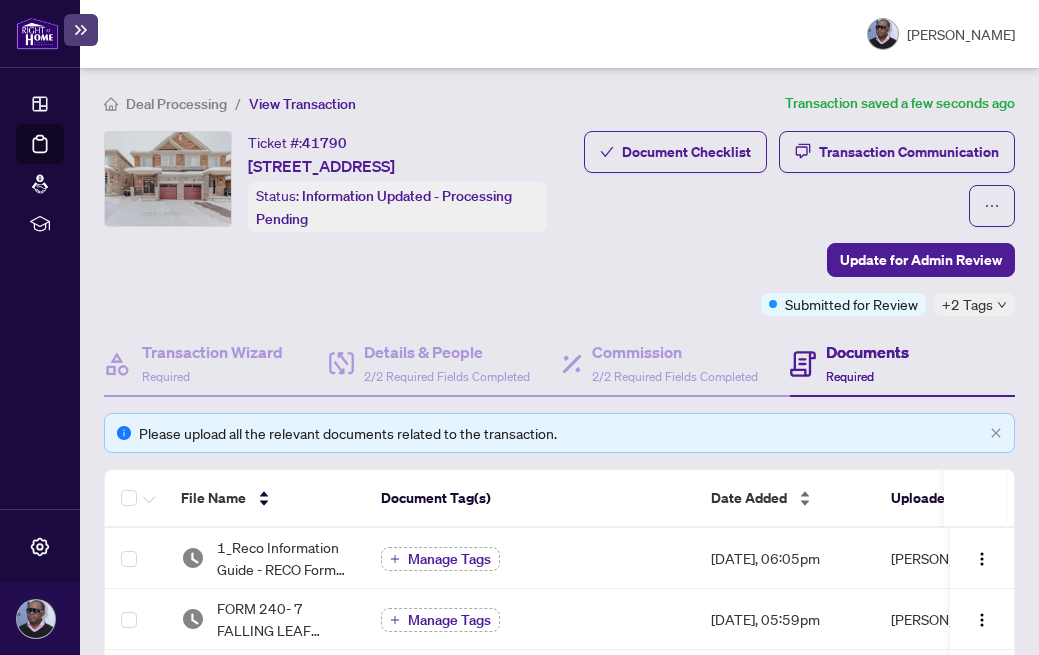 scroll, scrollTop: 0, scrollLeft: 26, axis: horizontal 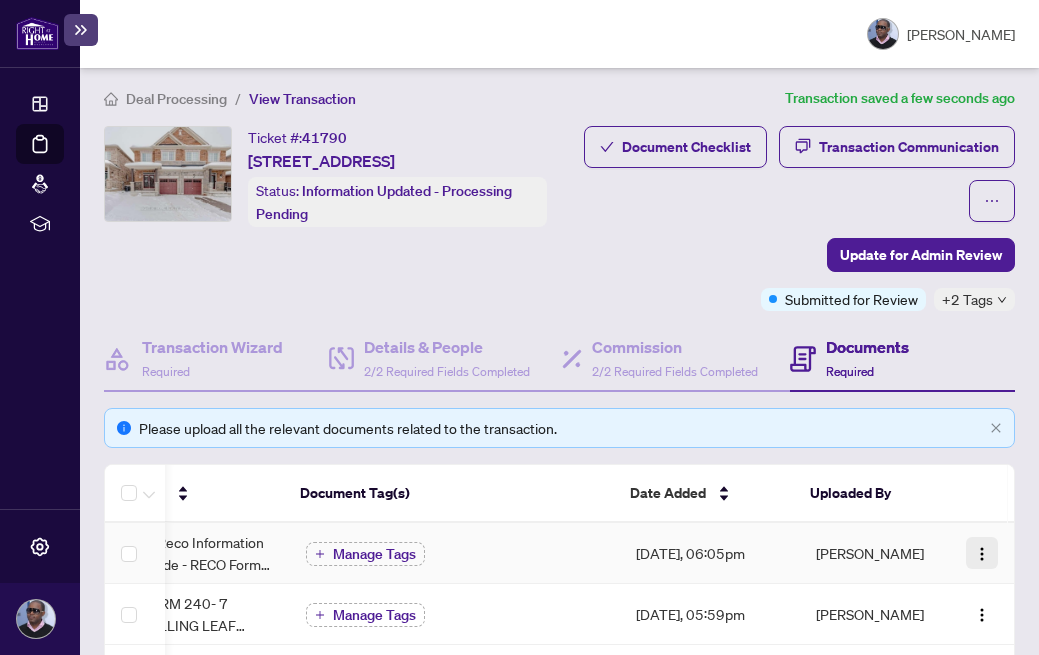 click at bounding box center (982, 554) 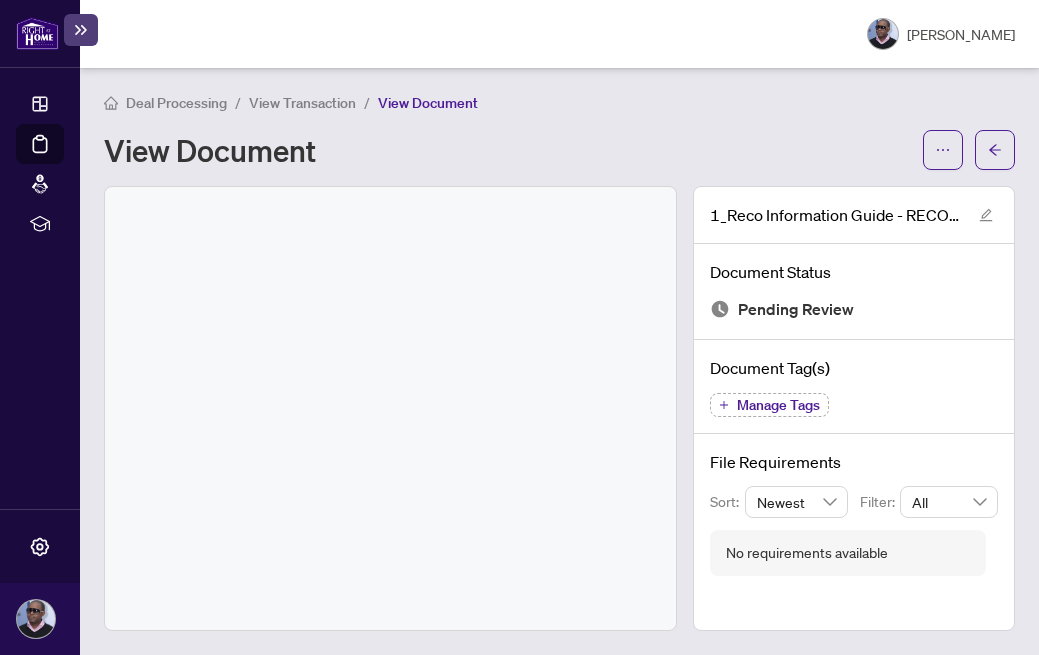 scroll, scrollTop: 0, scrollLeft: 0, axis: both 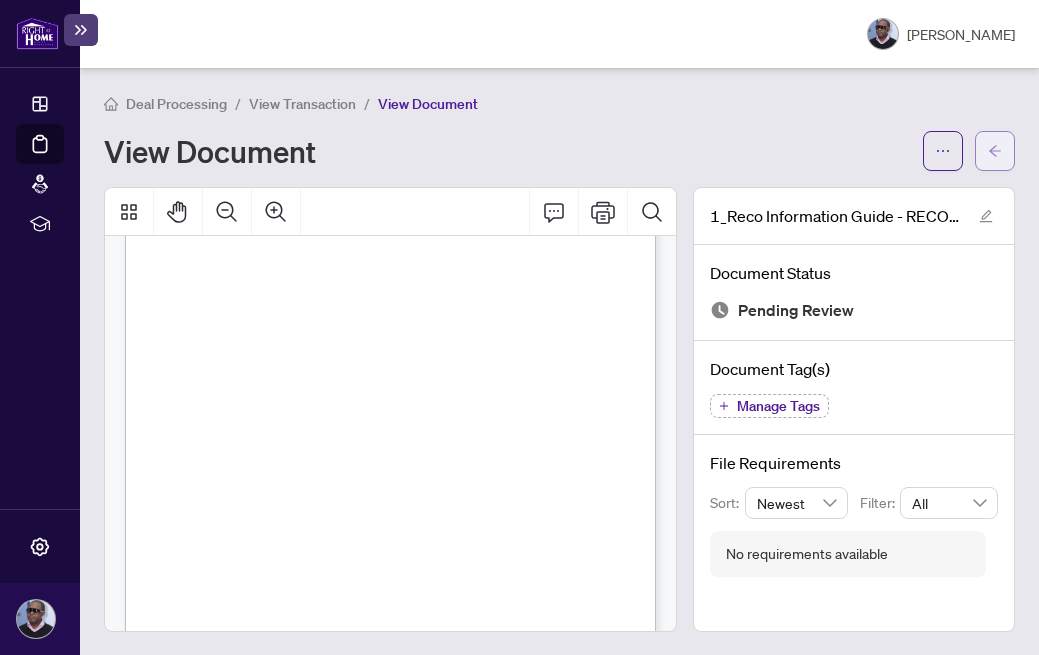 click at bounding box center [995, 151] 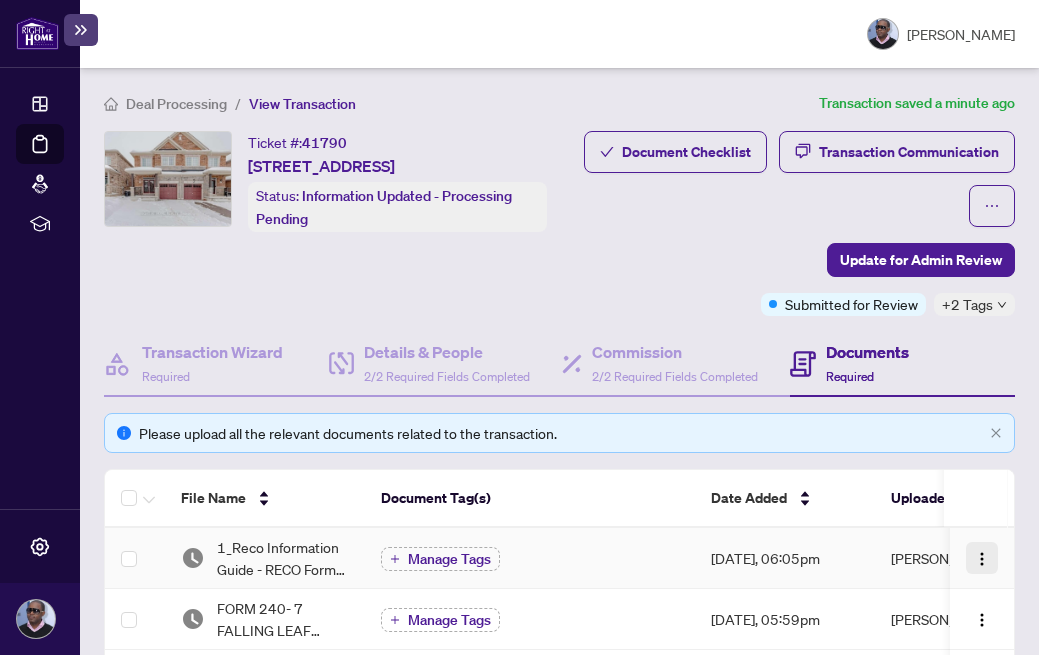 click at bounding box center [982, 559] 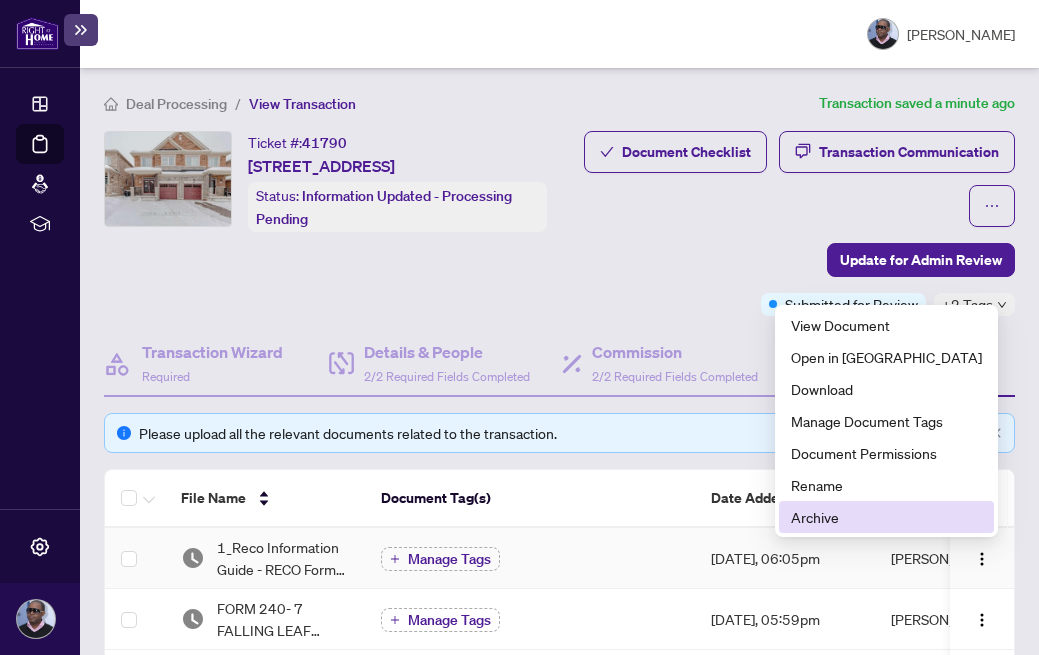 click on "Archive" at bounding box center (886, 517) 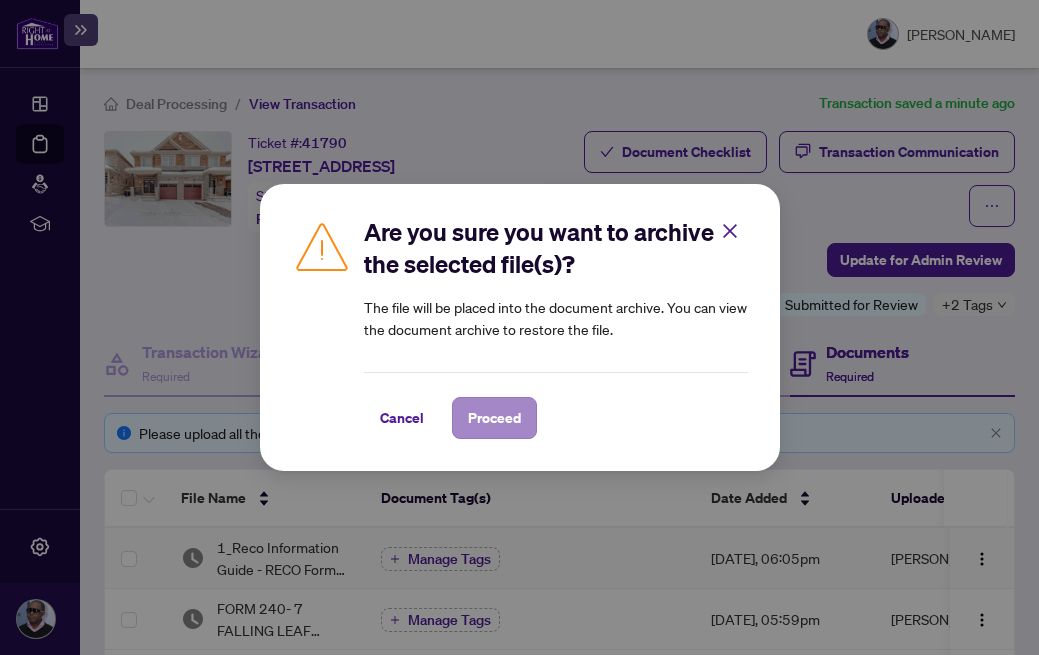 click on "Proceed" at bounding box center [494, 418] 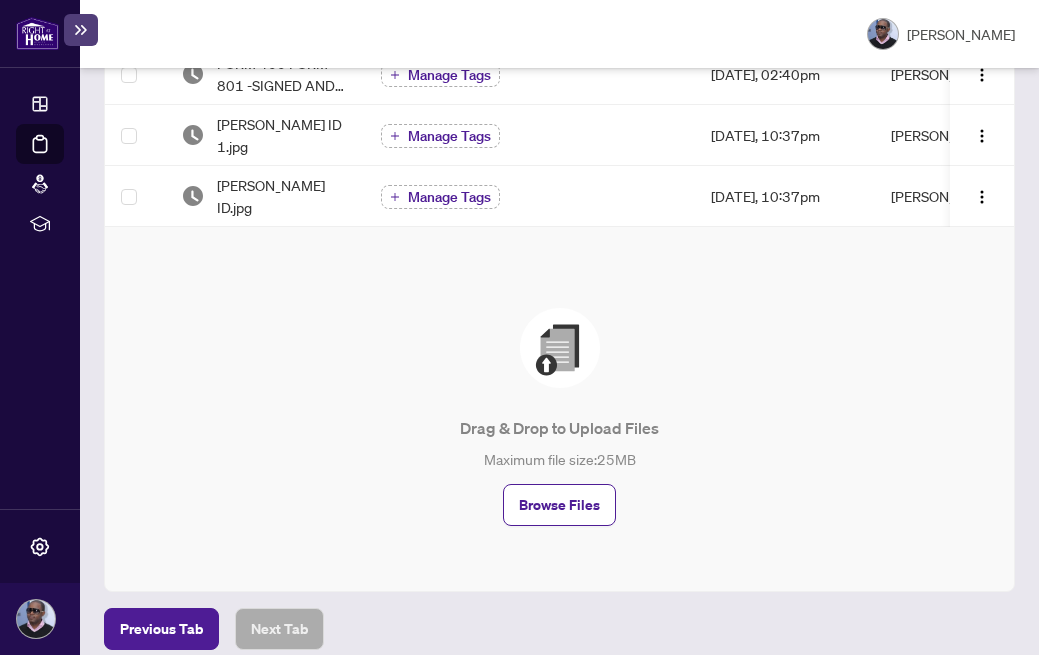 scroll, scrollTop: 899, scrollLeft: 0, axis: vertical 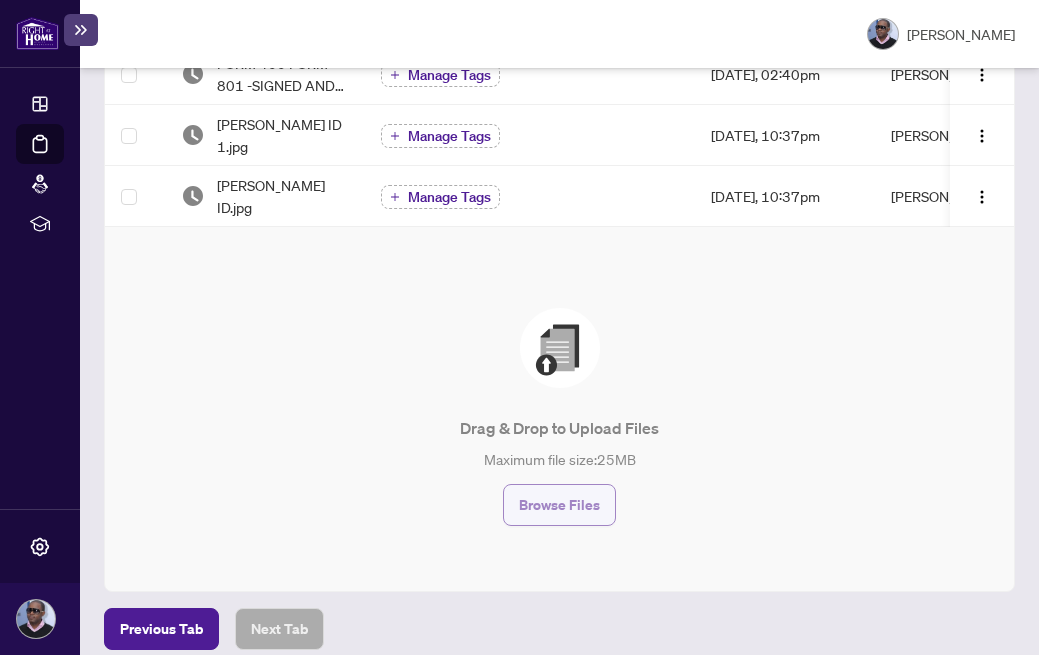 click on "Browse Files" at bounding box center (559, 505) 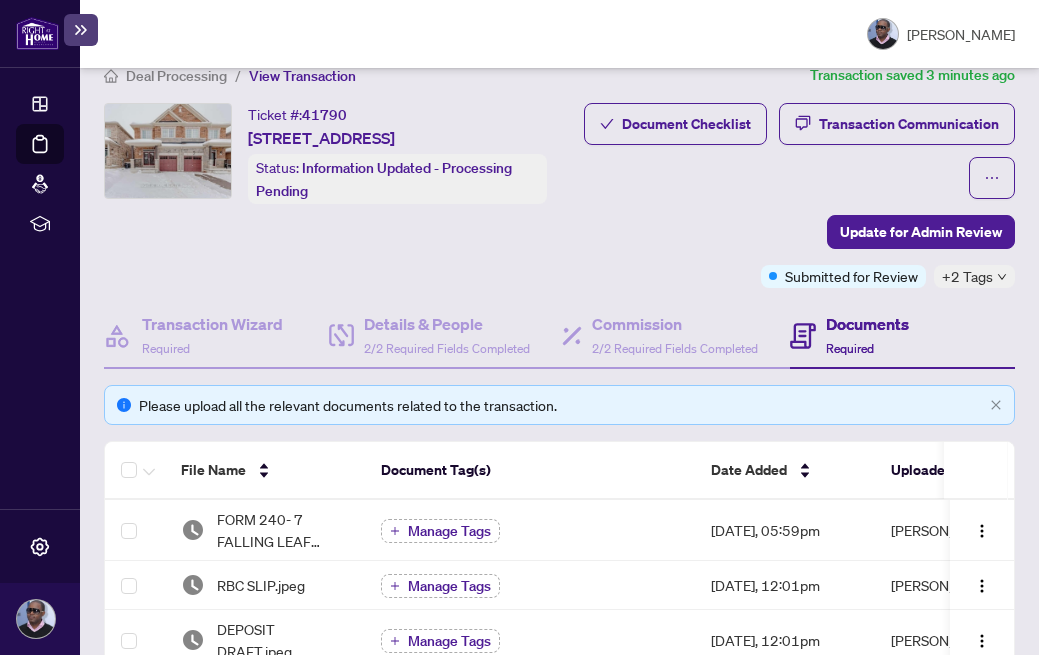 scroll, scrollTop: 0, scrollLeft: 0, axis: both 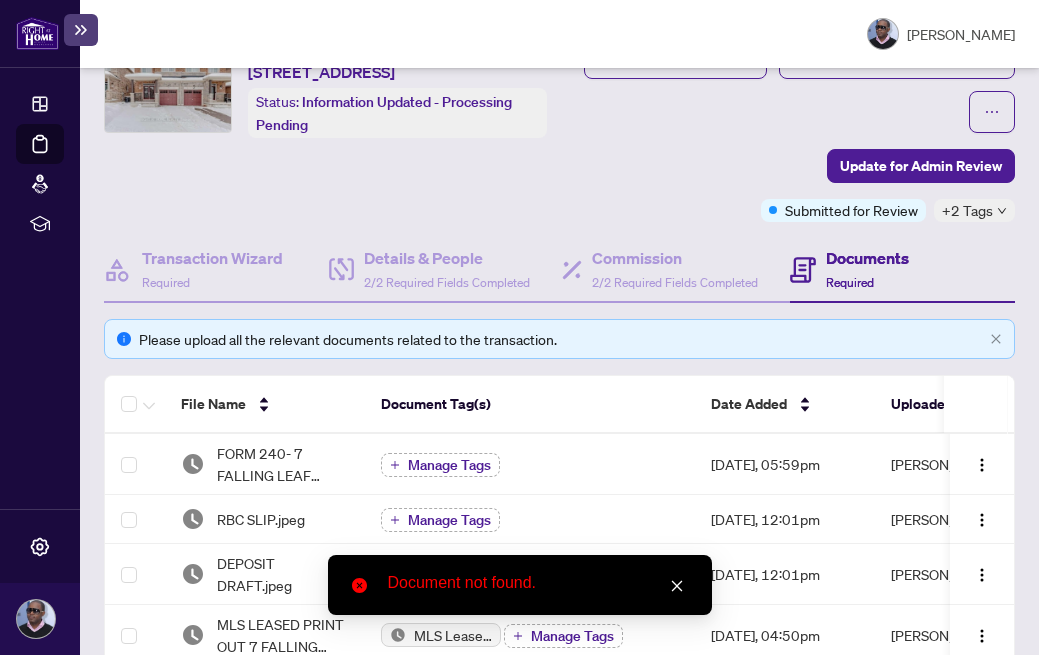 click 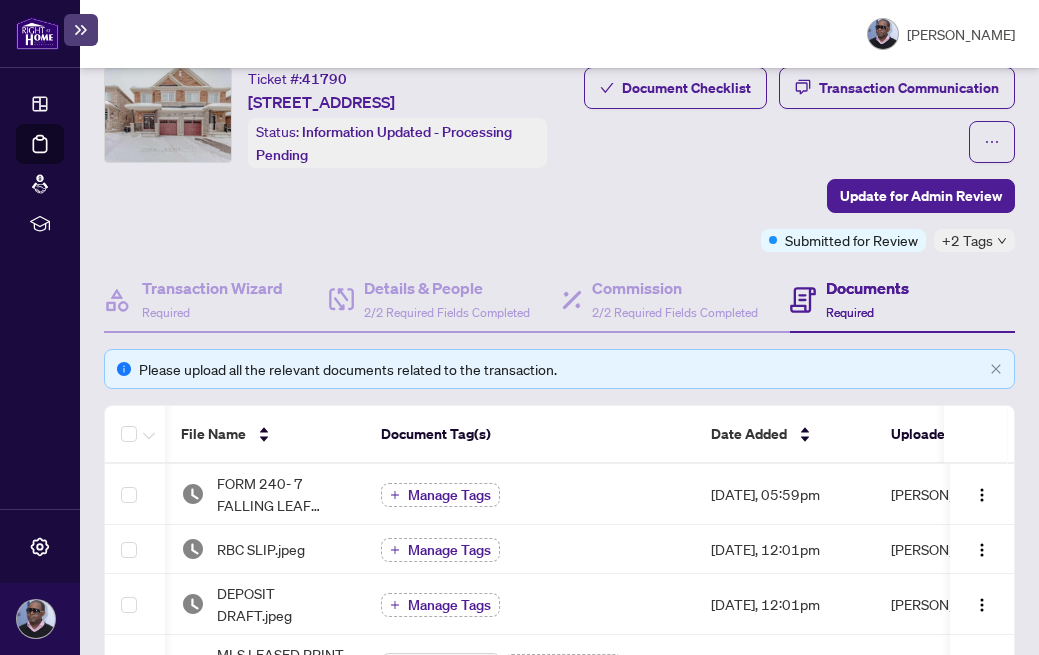 scroll, scrollTop: 61, scrollLeft: 0, axis: vertical 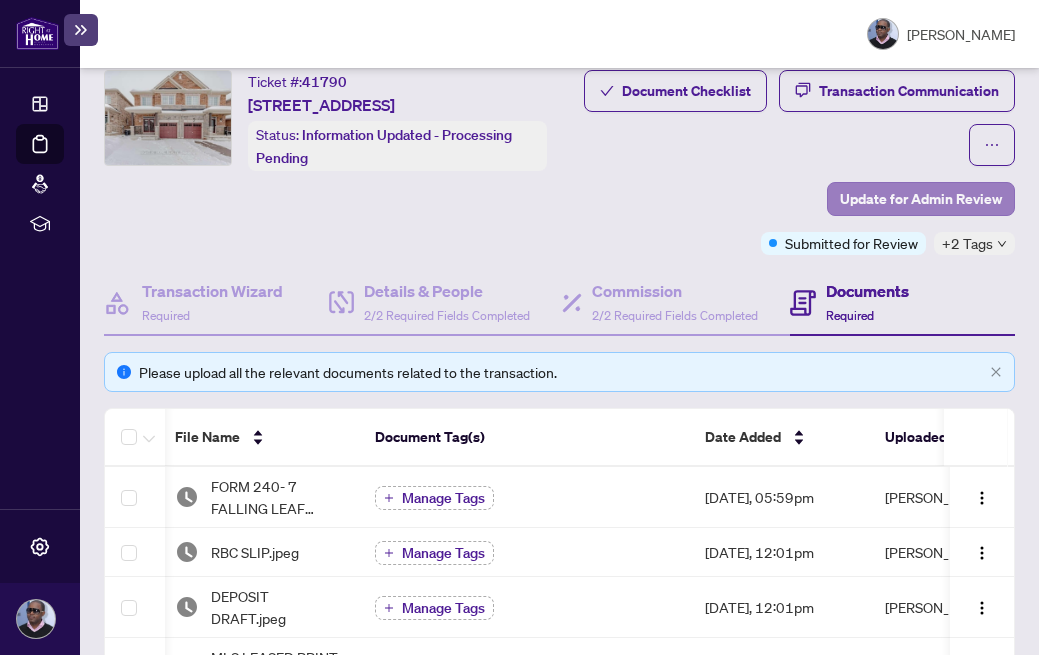 click on "Update for Admin Review" at bounding box center (921, 199) 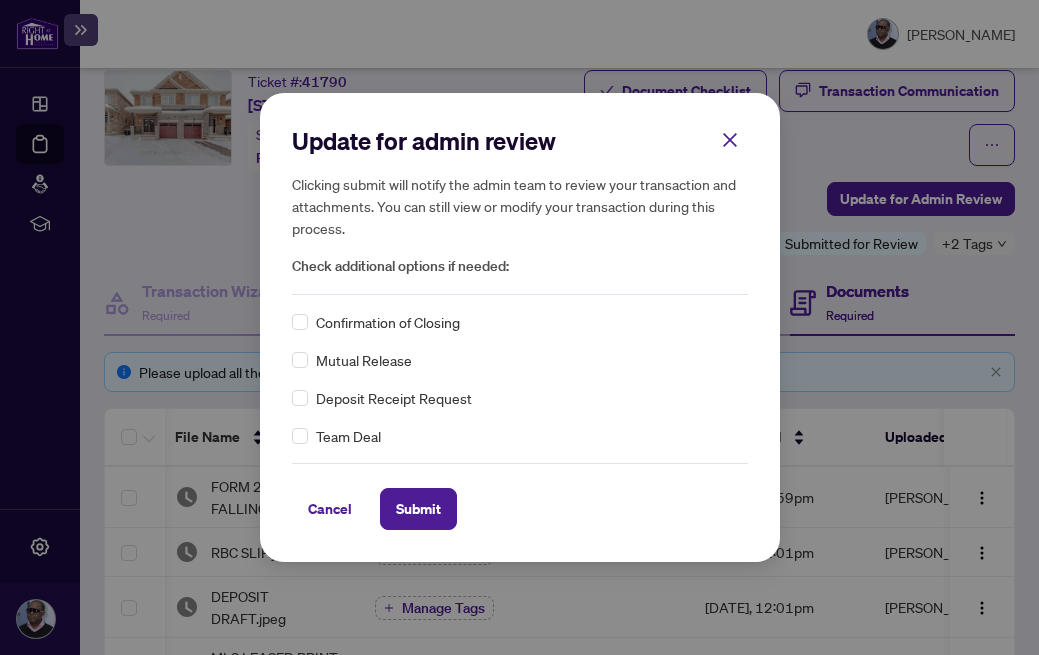 click on "Update for admin review Clicking submit will notify the admin team to review your transaction and attachments. You can still view or modify your transaction during this process.   Check additional options if needed: Confirmation of Closing Mutual Release Deposit Receipt Request Team Deal Cancel Submit Cancel OK" at bounding box center (520, 327) 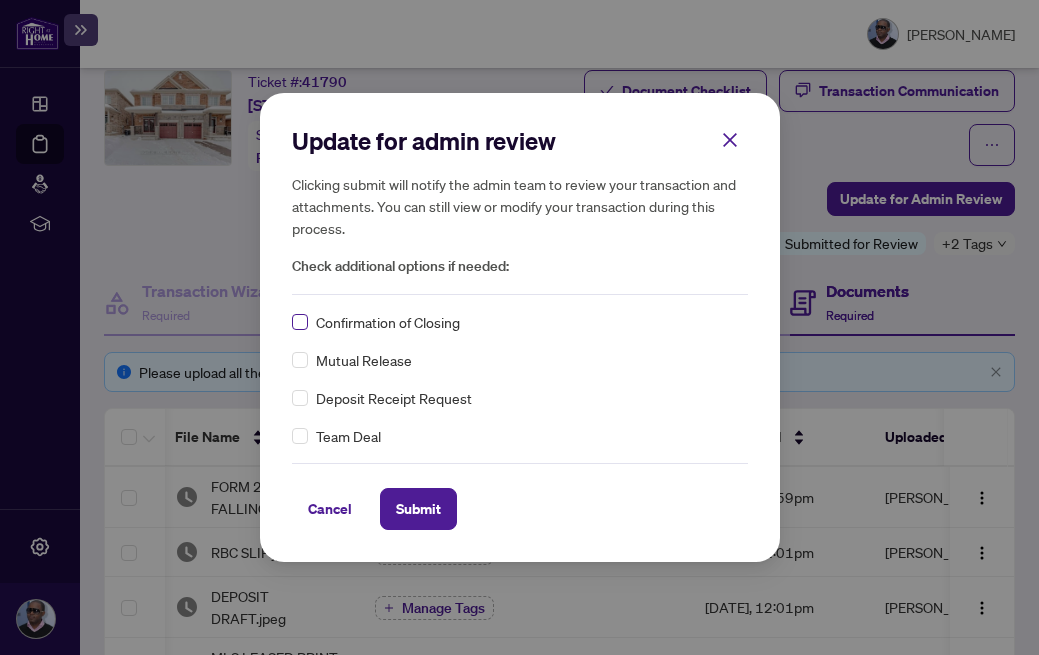 click at bounding box center (300, 322) 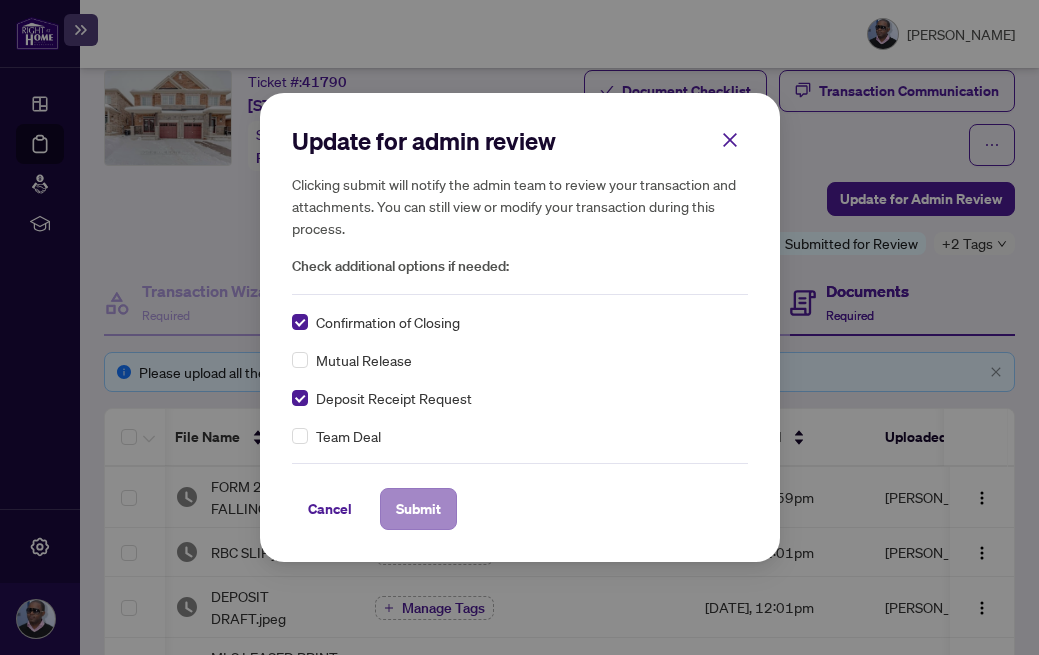 click on "Submit" at bounding box center (418, 509) 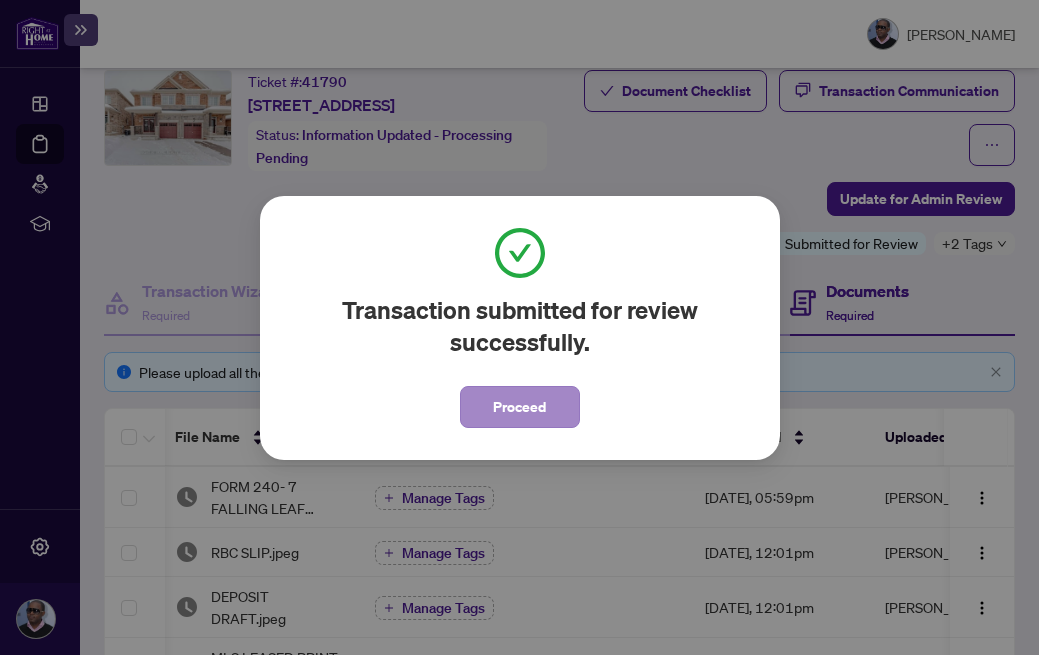 click on "Proceed" at bounding box center [519, 407] 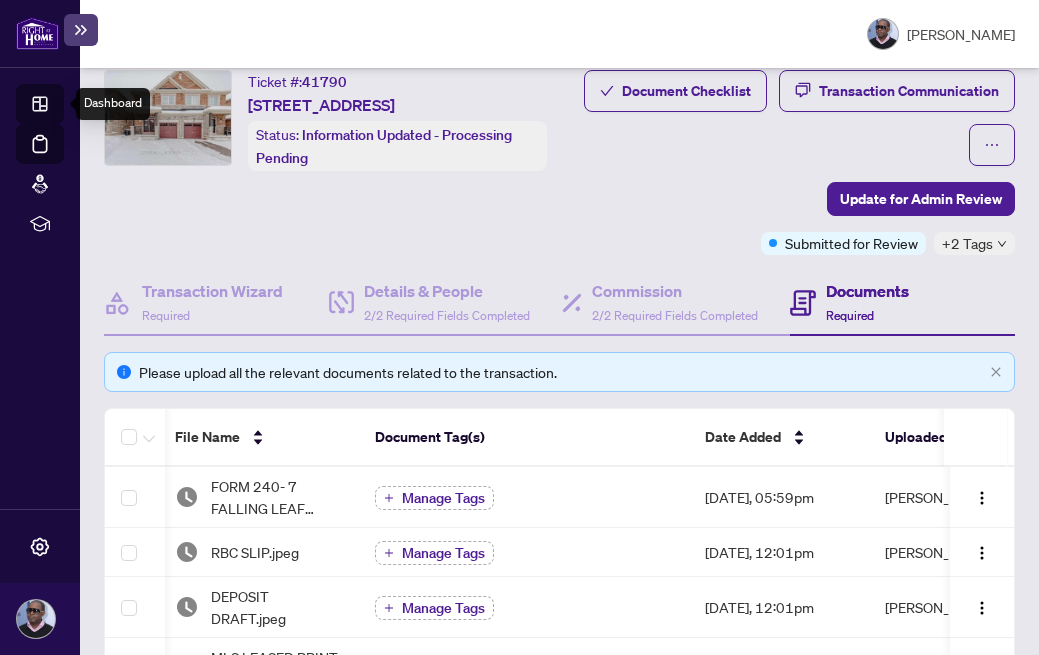 click on "Dashboard" at bounding box center (62, 107) 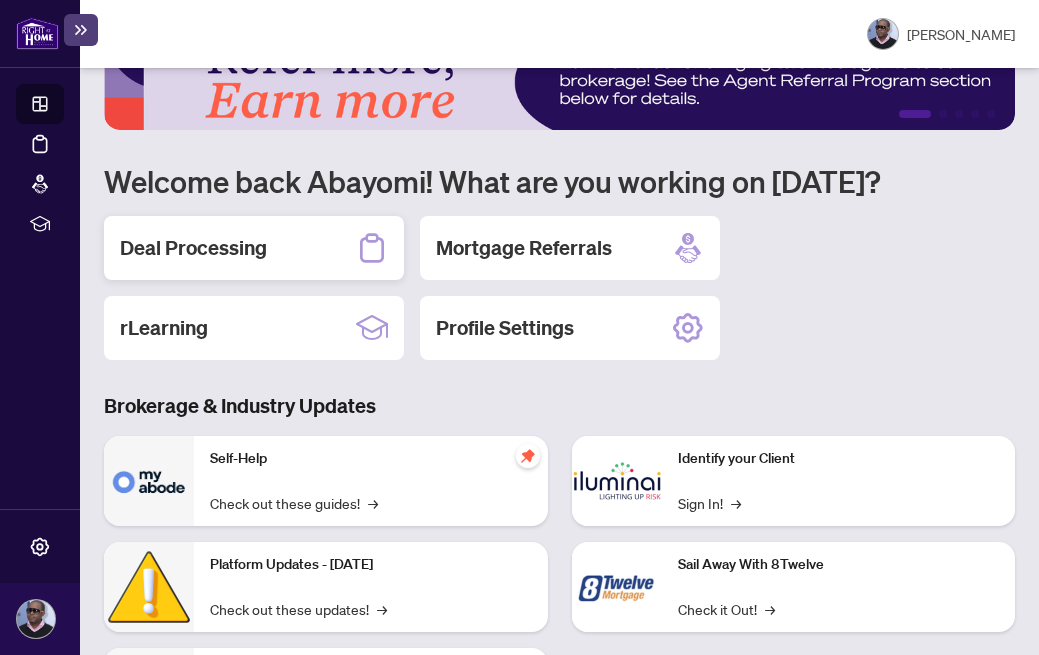 click on "Deal Processing" at bounding box center [193, 248] 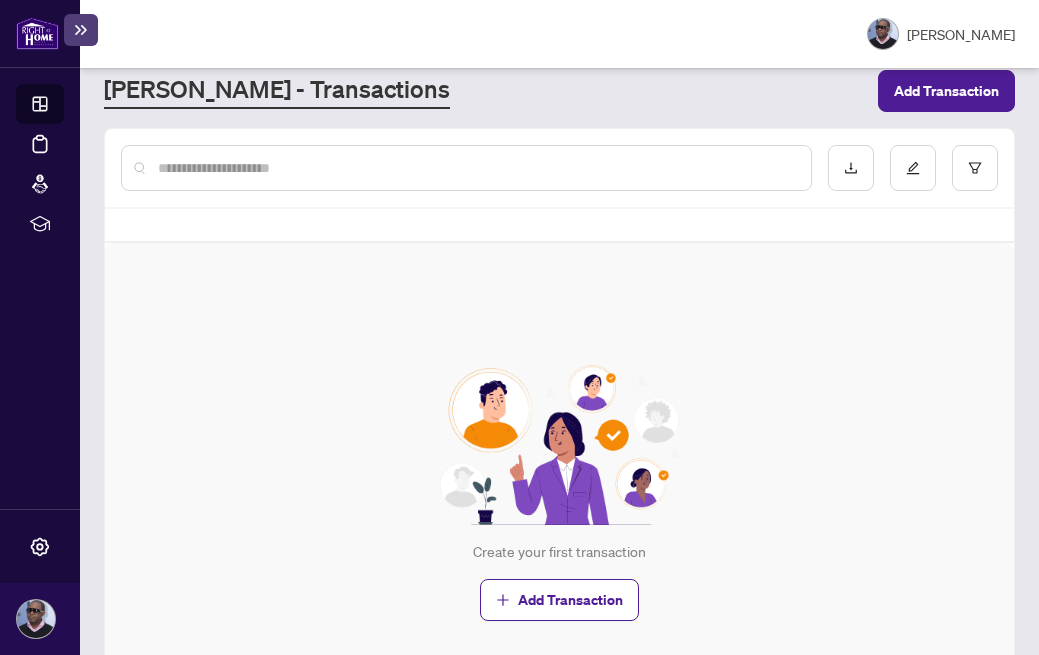 scroll, scrollTop: 0, scrollLeft: 0, axis: both 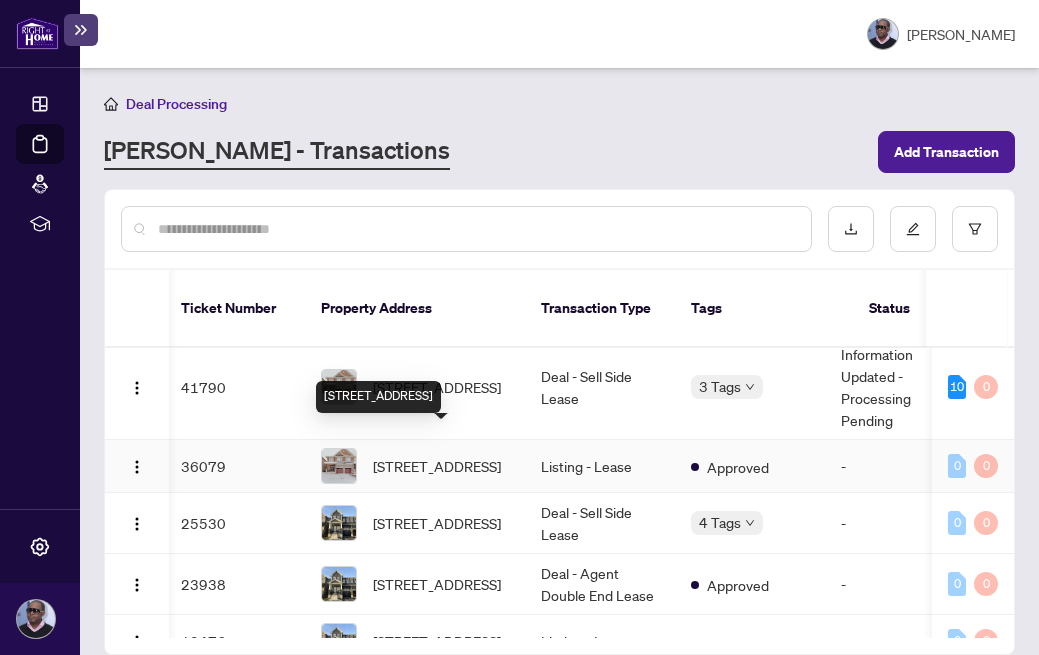 click on "[STREET_ADDRESS]" at bounding box center [437, 466] 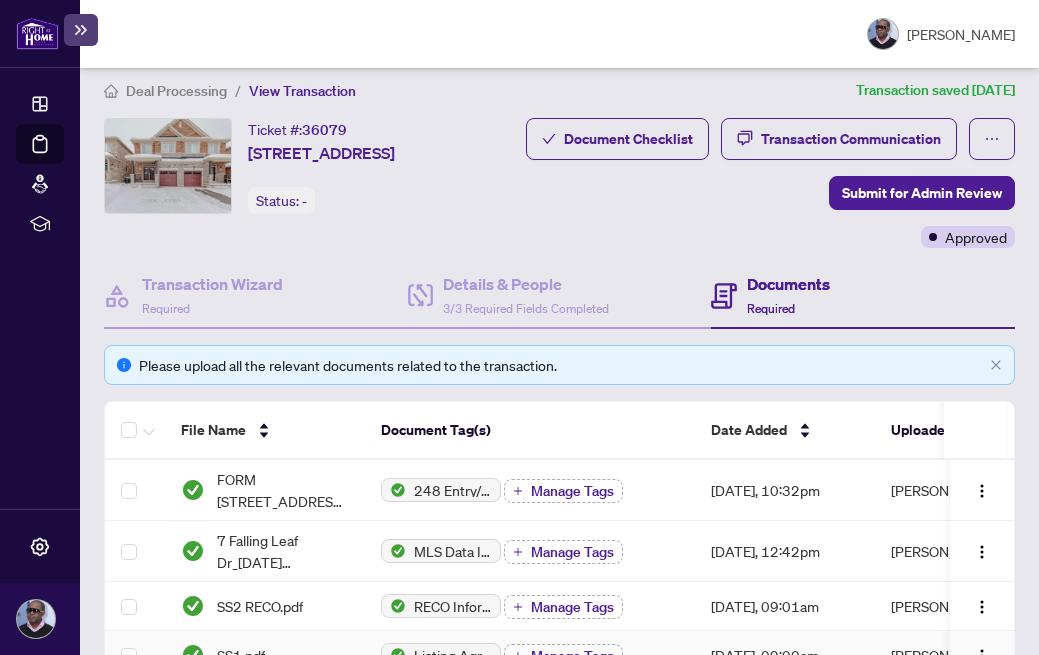 scroll, scrollTop: 6, scrollLeft: 0, axis: vertical 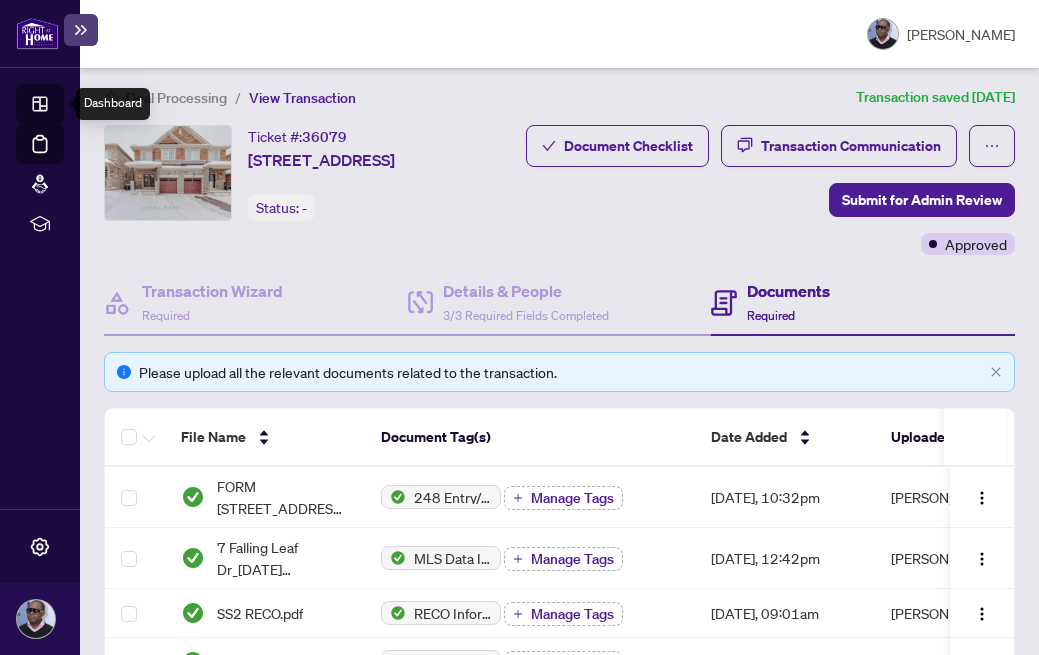 click on "Dashboard" at bounding box center (62, 107) 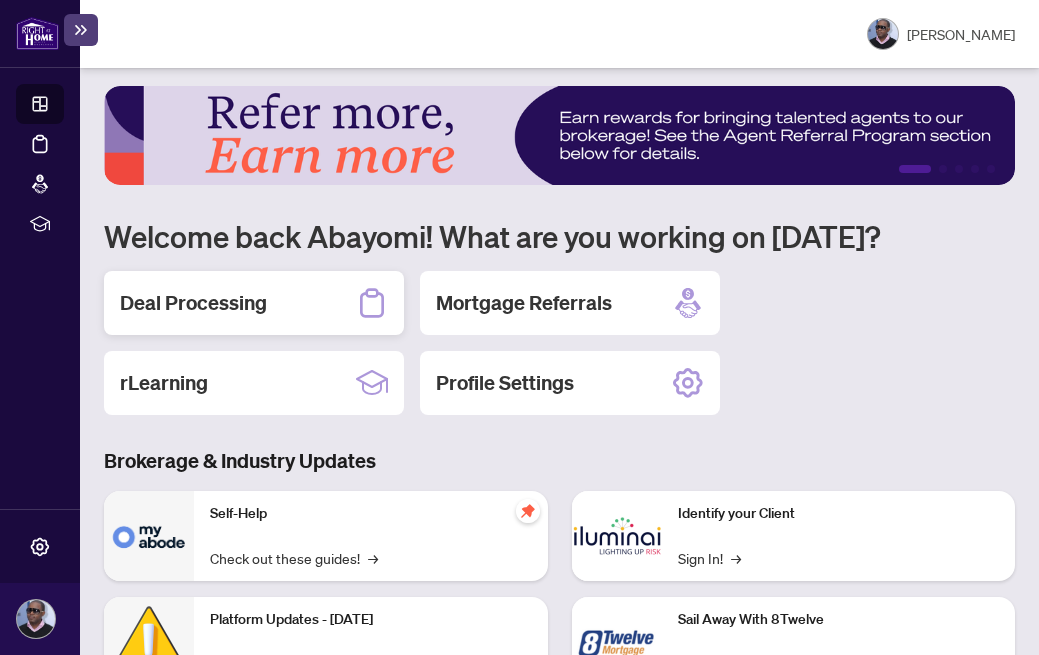 click on "Deal Processing" at bounding box center (193, 303) 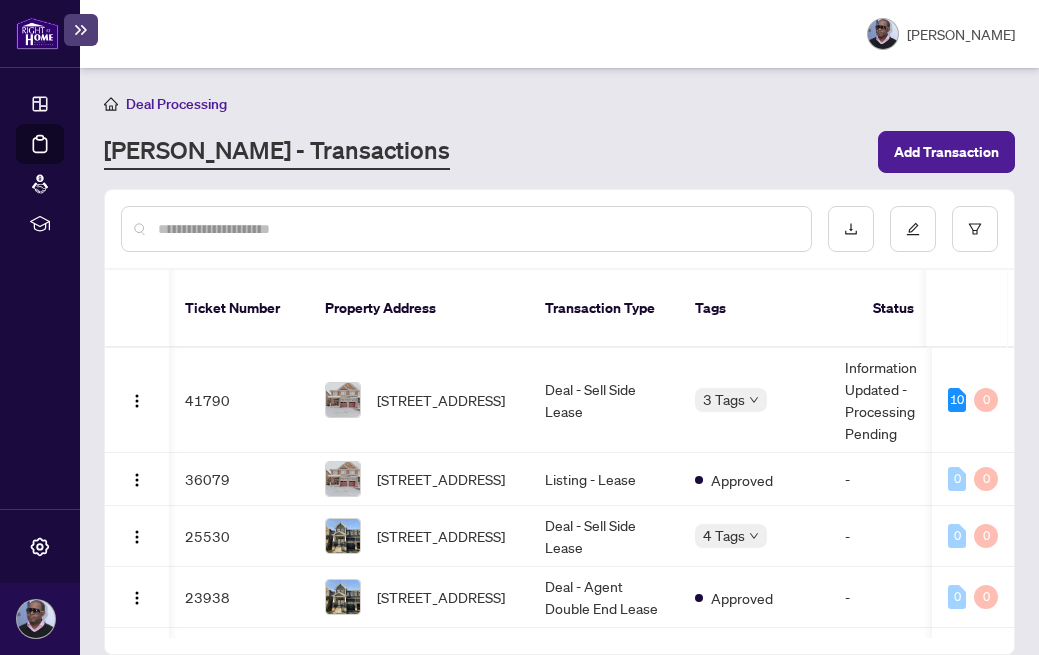 scroll, scrollTop: 3, scrollLeft: 0, axis: vertical 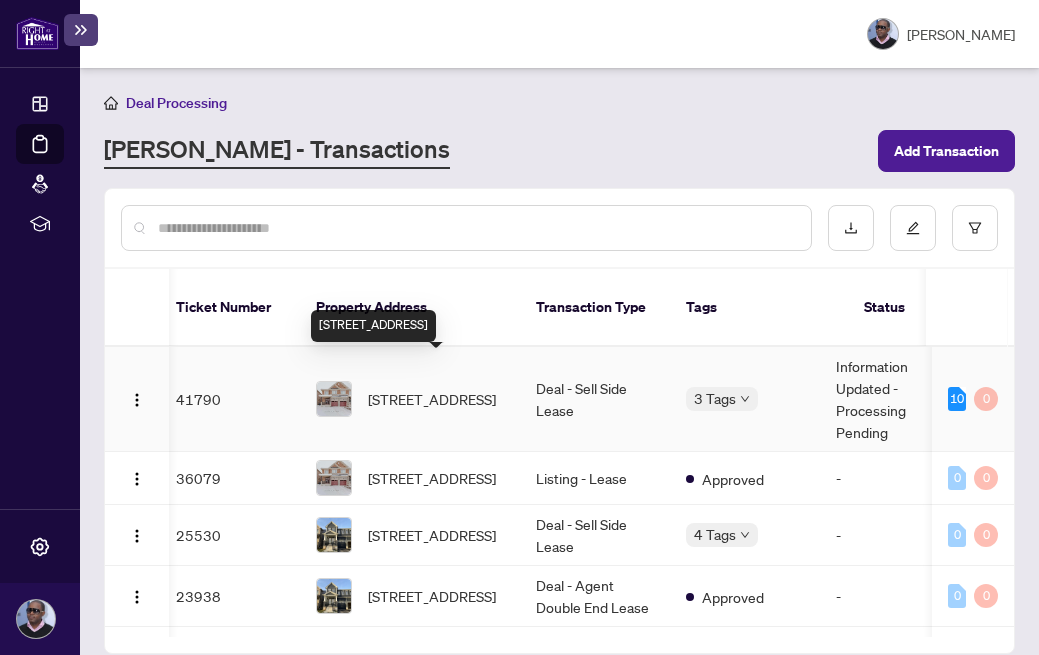 click on "[STREET_ADDRESS]" at bounding box center (432, 399) 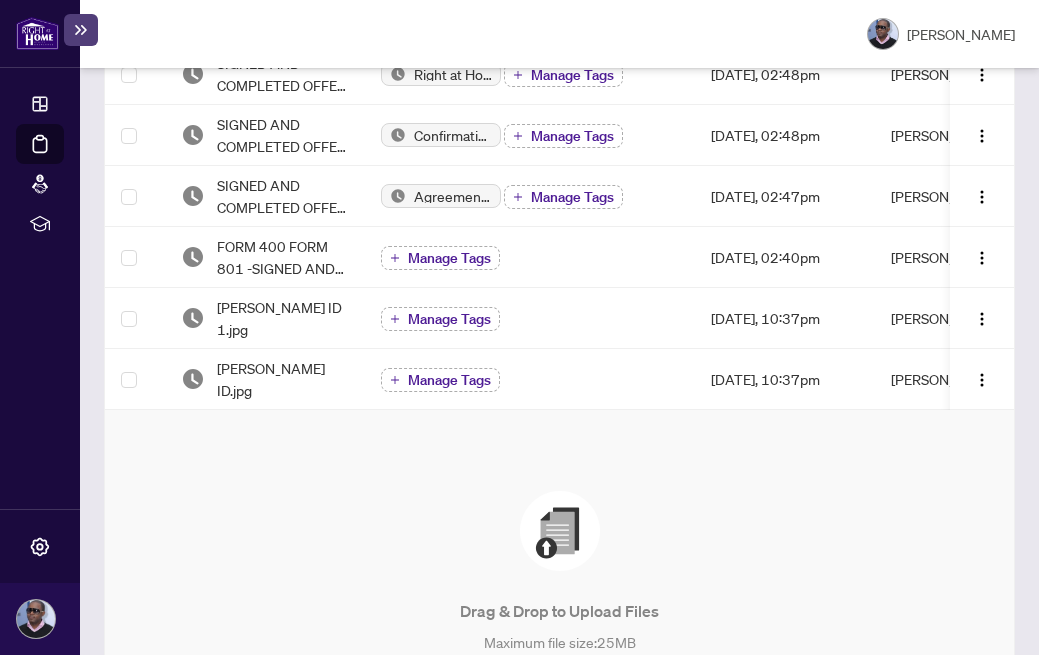 scroll, scrollTop: 899, scrollLeft: 0, axis: vertical 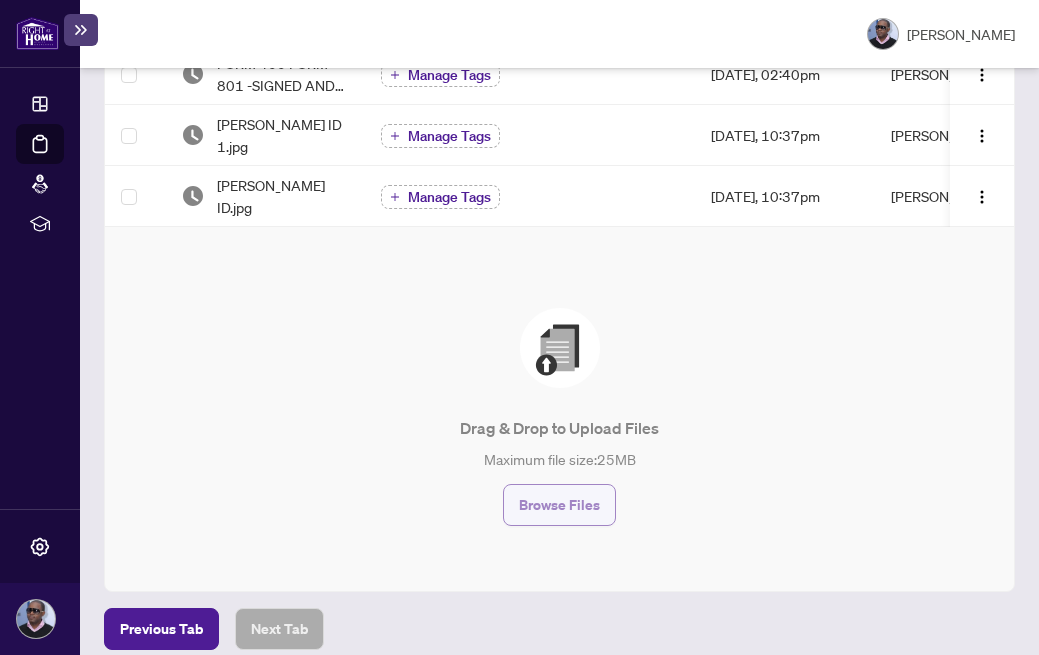 click on "Browse Files" at bounding box center (559, 505) 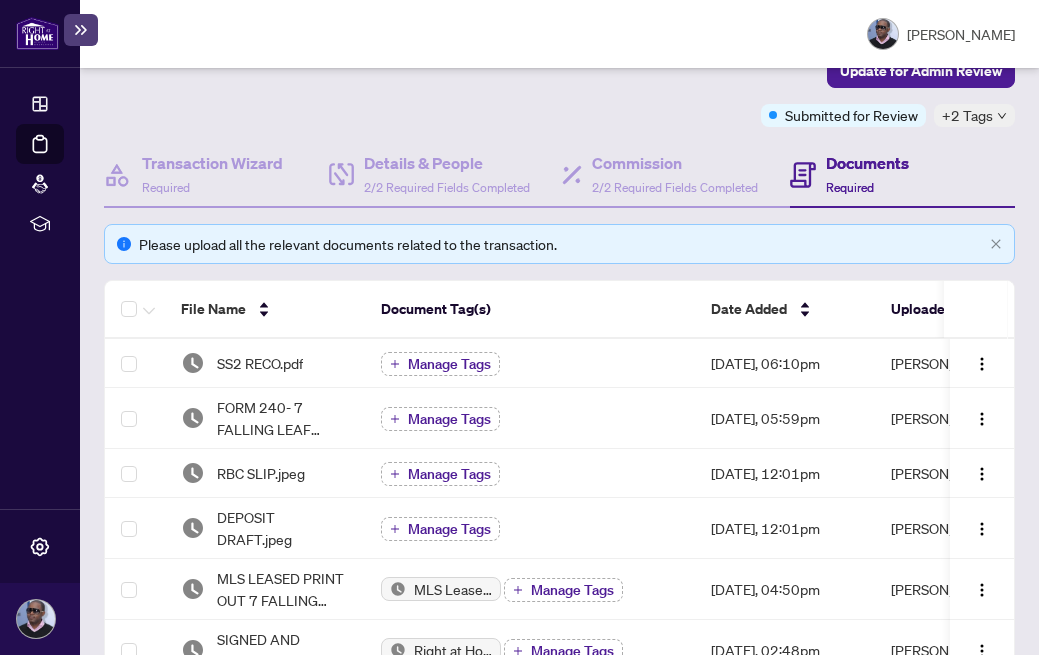 scroll, scrollTop: 181, scrollLeft: 0, axis: vertical 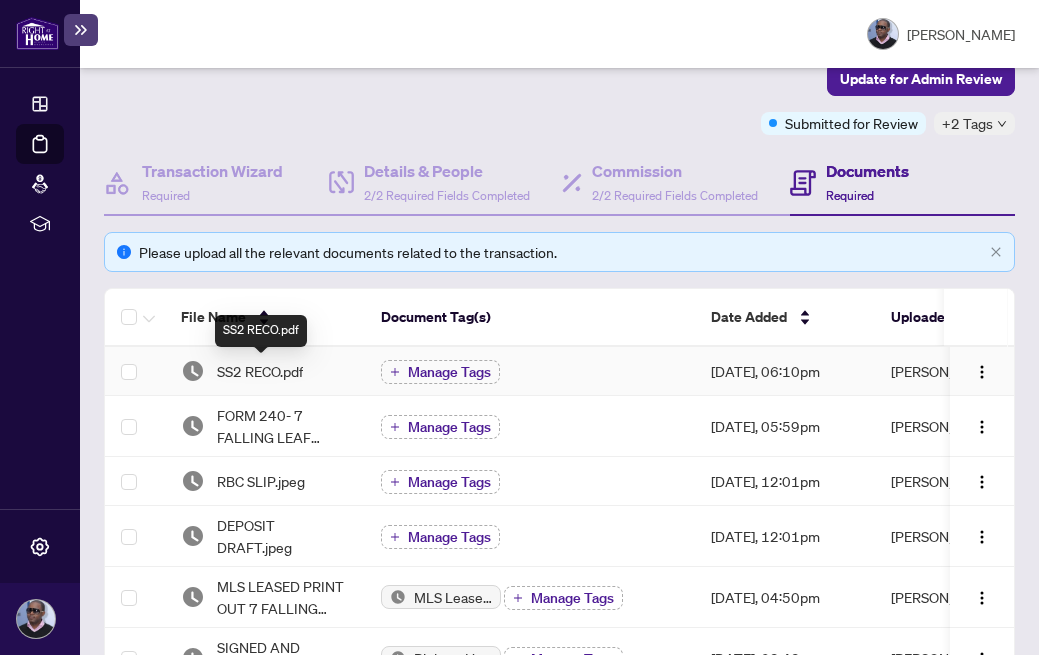 click on "SS2 RECO.pdf" at bounding box center [260, 371] 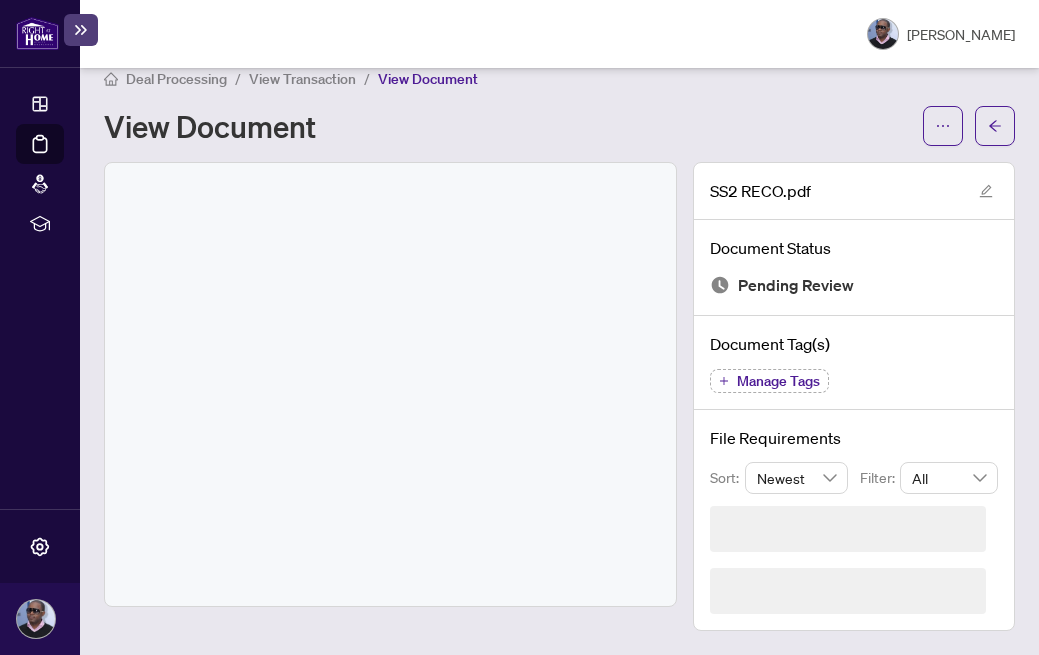 scroll, scrollTop: 0, scrollLeft: 0, axis: both 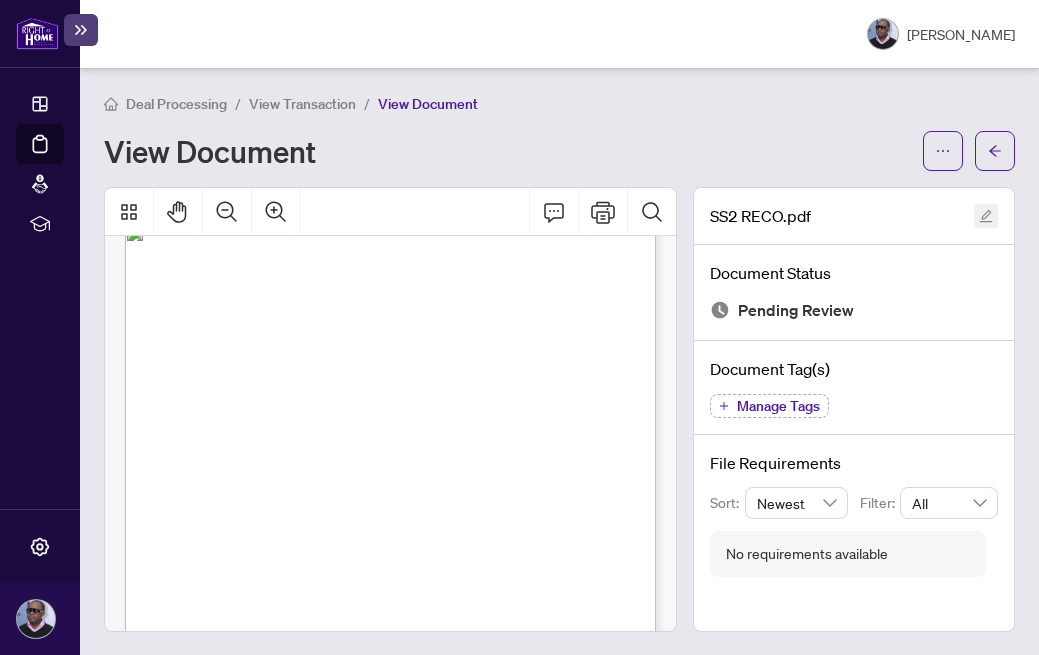 click 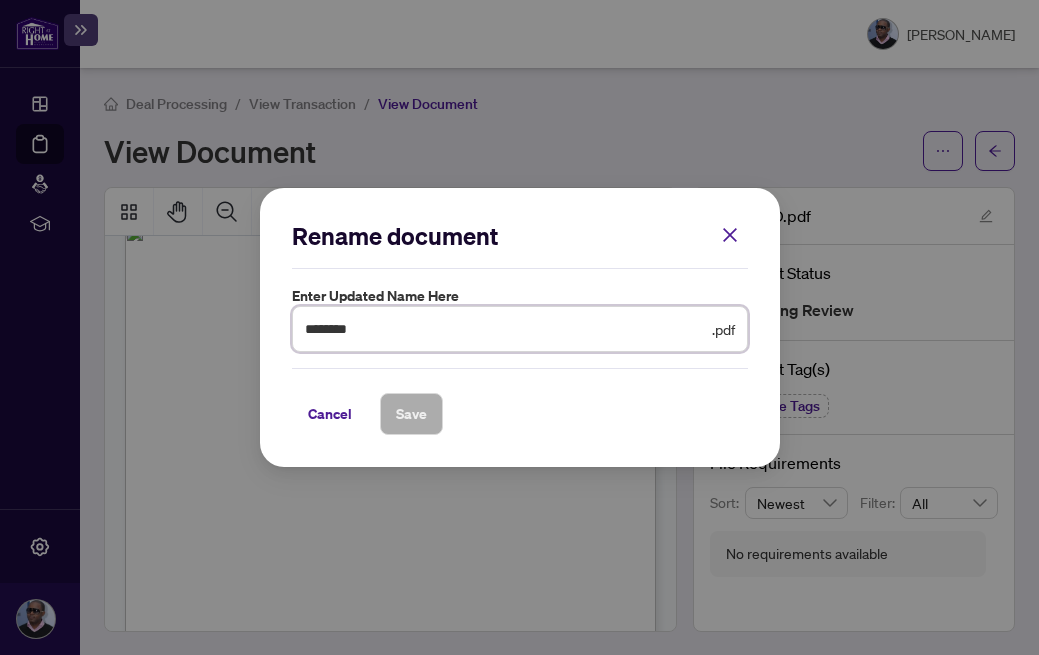 click on "********" at bounding box center (506, 329) 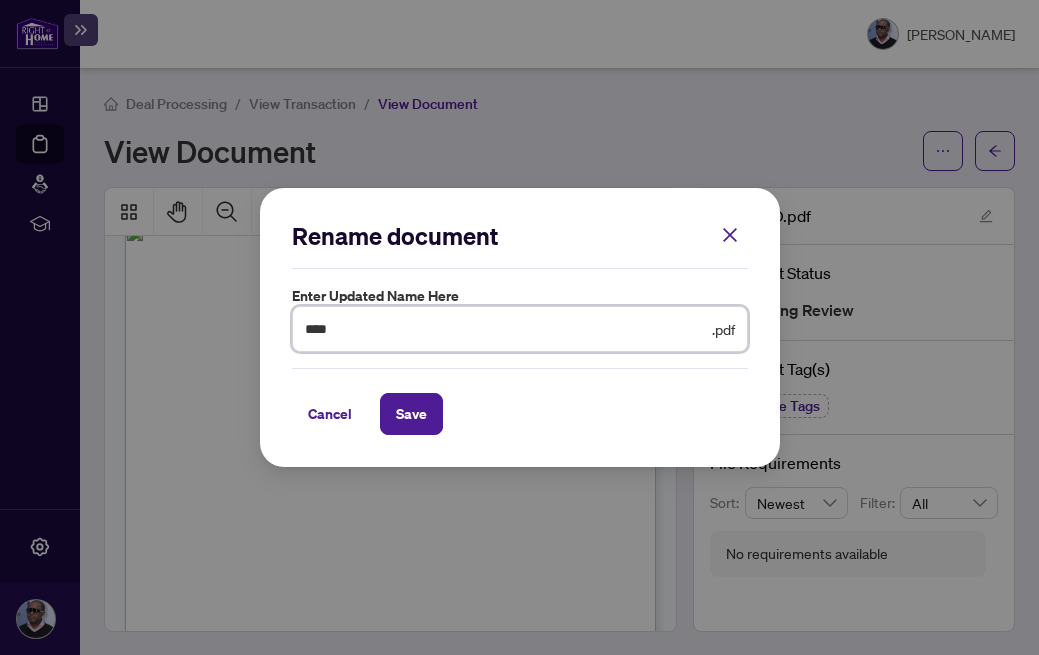 click on "****" at bounding box center [506, 329] 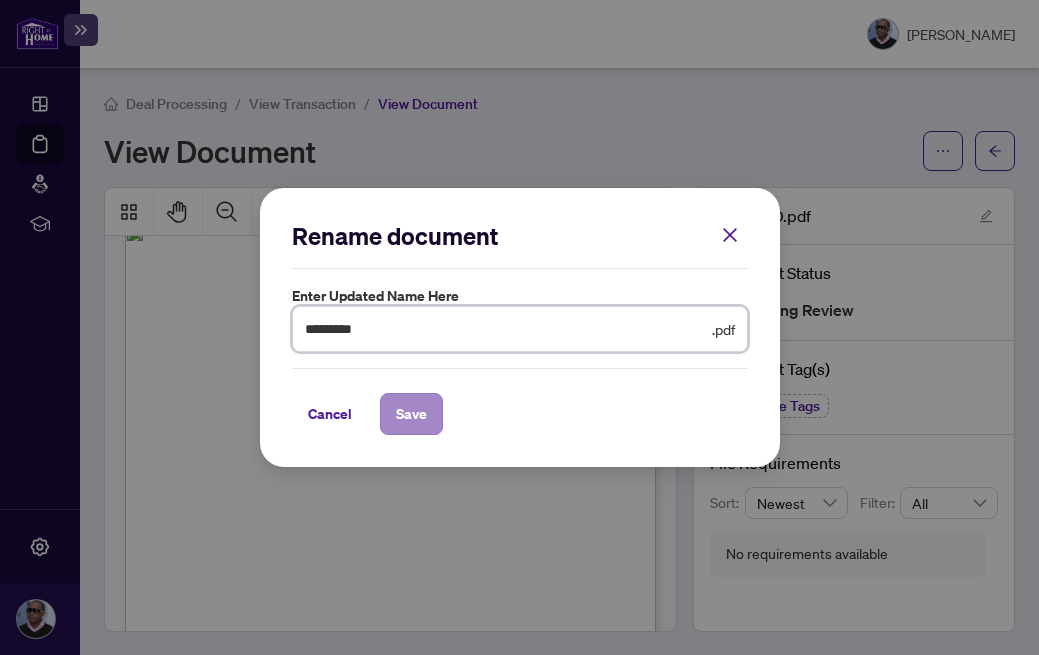 type on "*********" 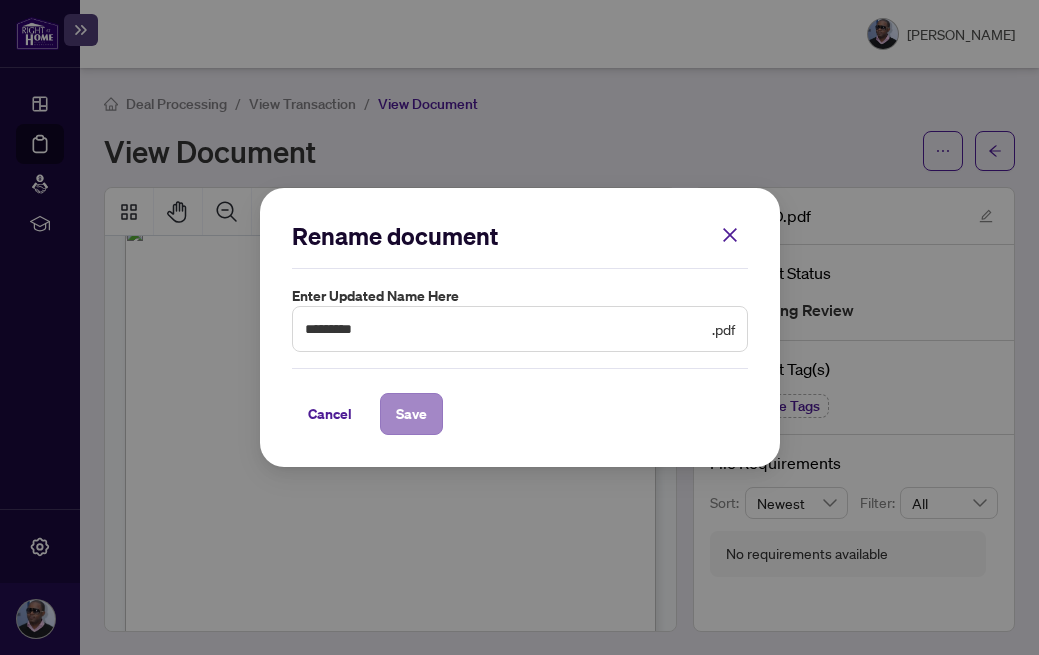 click on "Save" at bounding box center [411, 414] 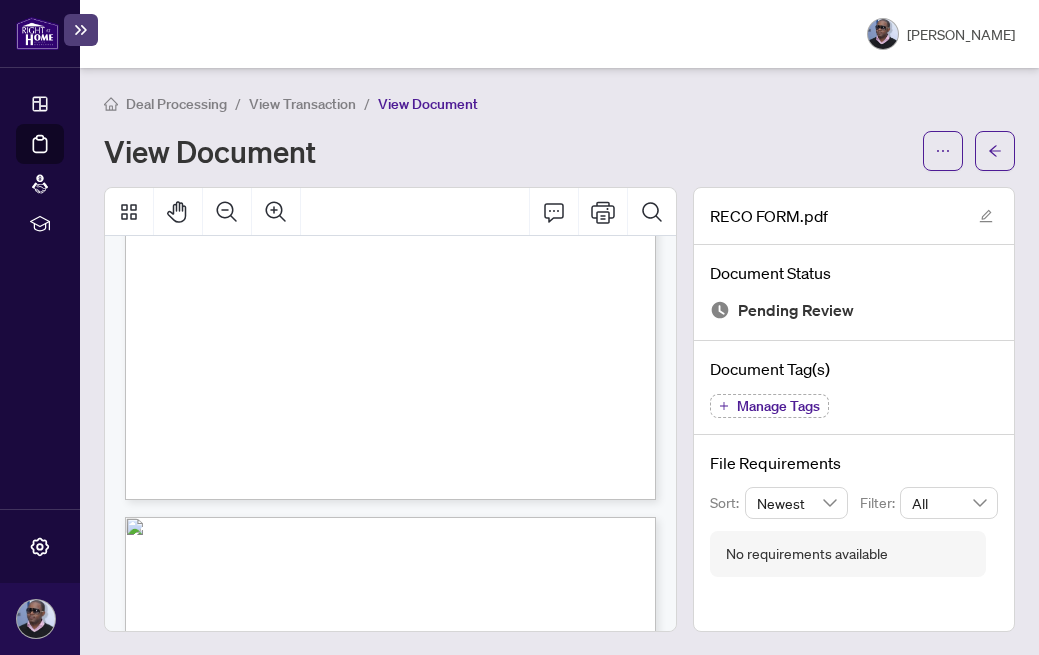 scroll, scrollTop: 5288, scrollLeft: 0, axis: vertical 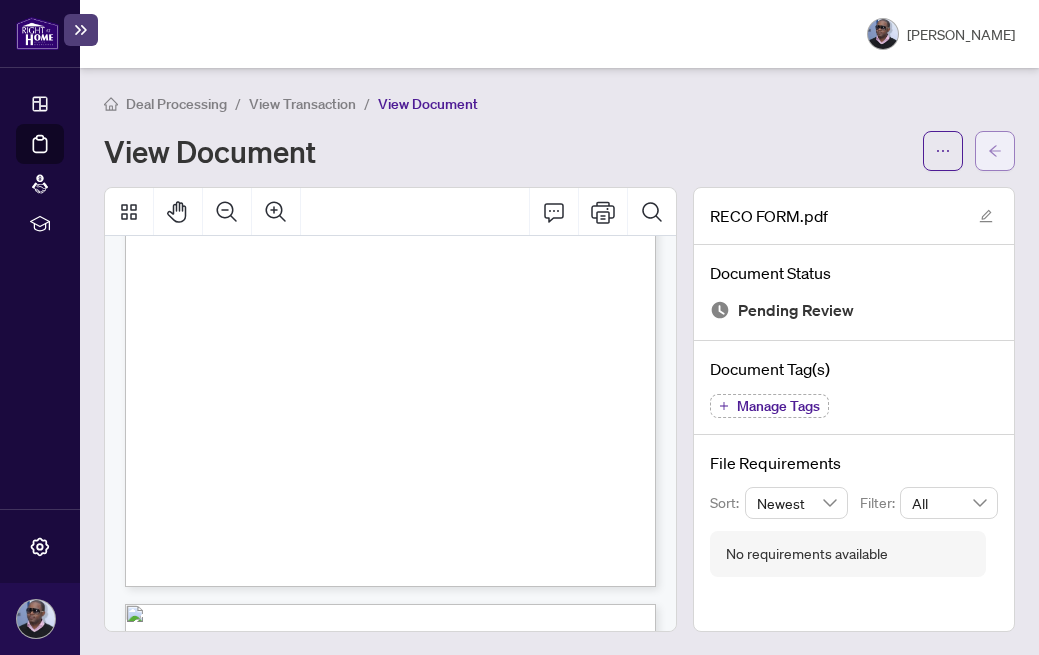 click at bounding box center [995, 151] 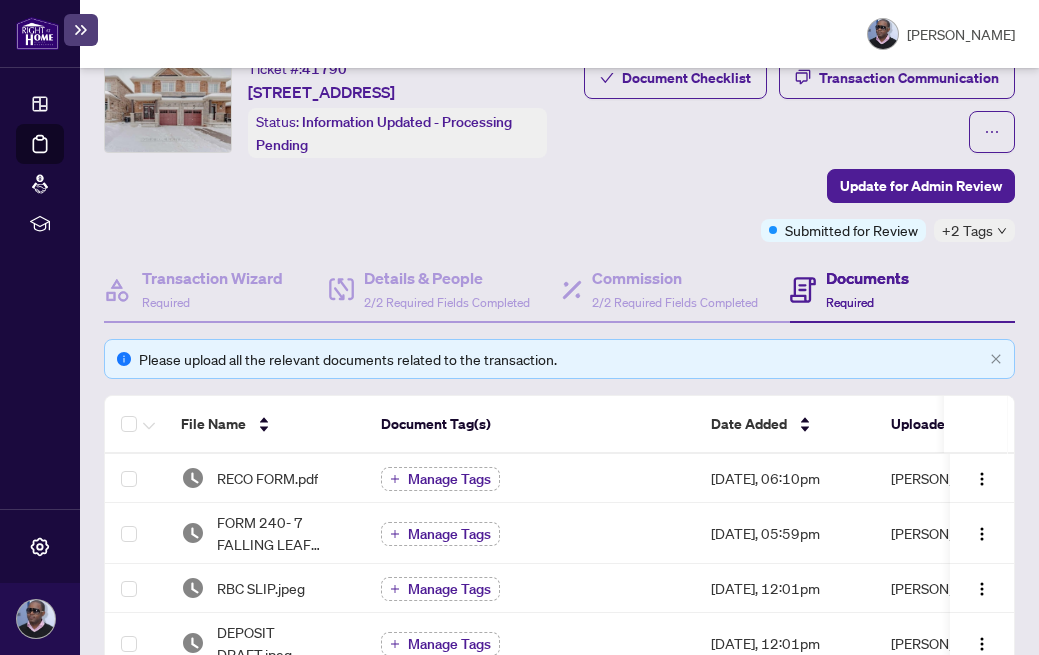 scroll, scrollTop: 92, scrollLeft: 0, axis: vertical 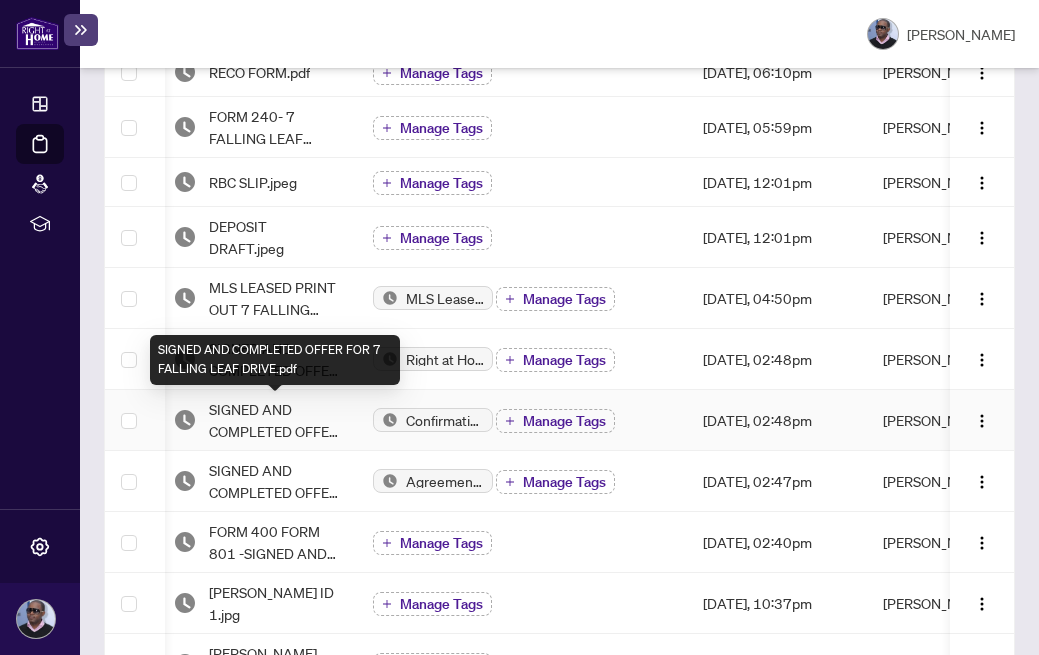 click on "SIGNED AND COMPLETED OFFER FOR 7 FALLING LEAF DRIVE.pdf" at bounding box center (275, 420) 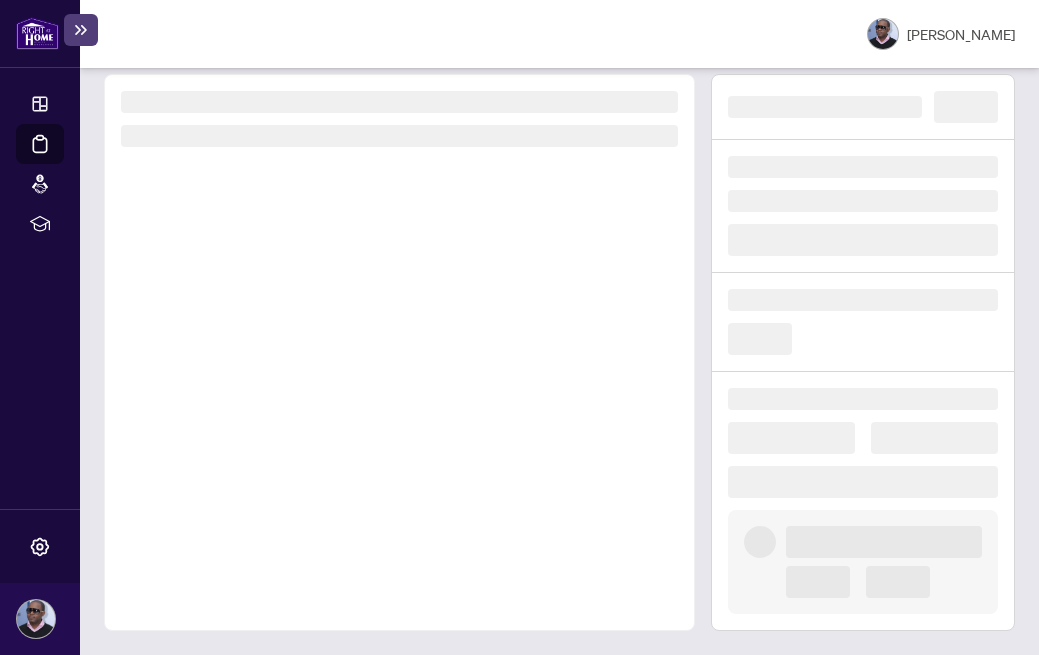 scroll, scrollTop: 0, scrollLeft: 0, axis: both 